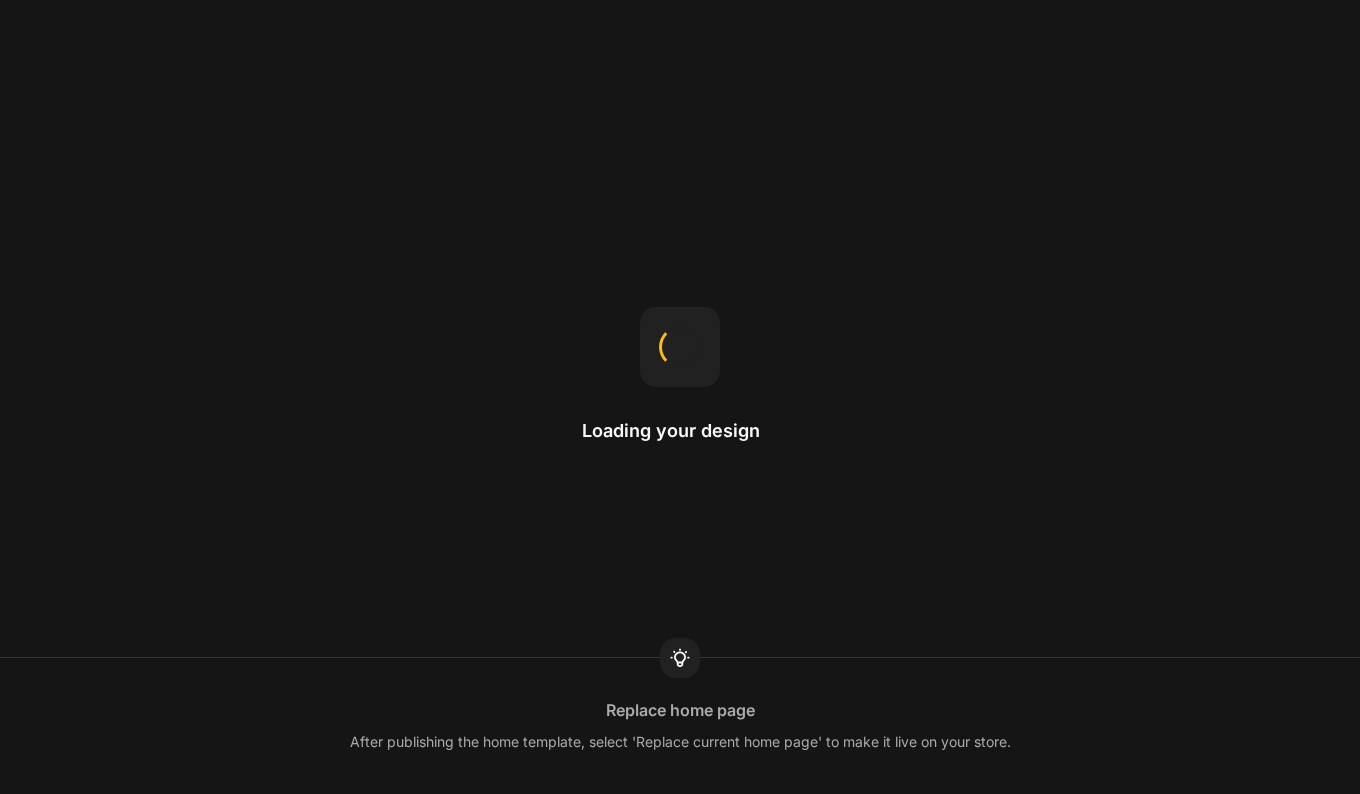 scroll, scrollTop: 0, scrollLeft: 0, axis: both 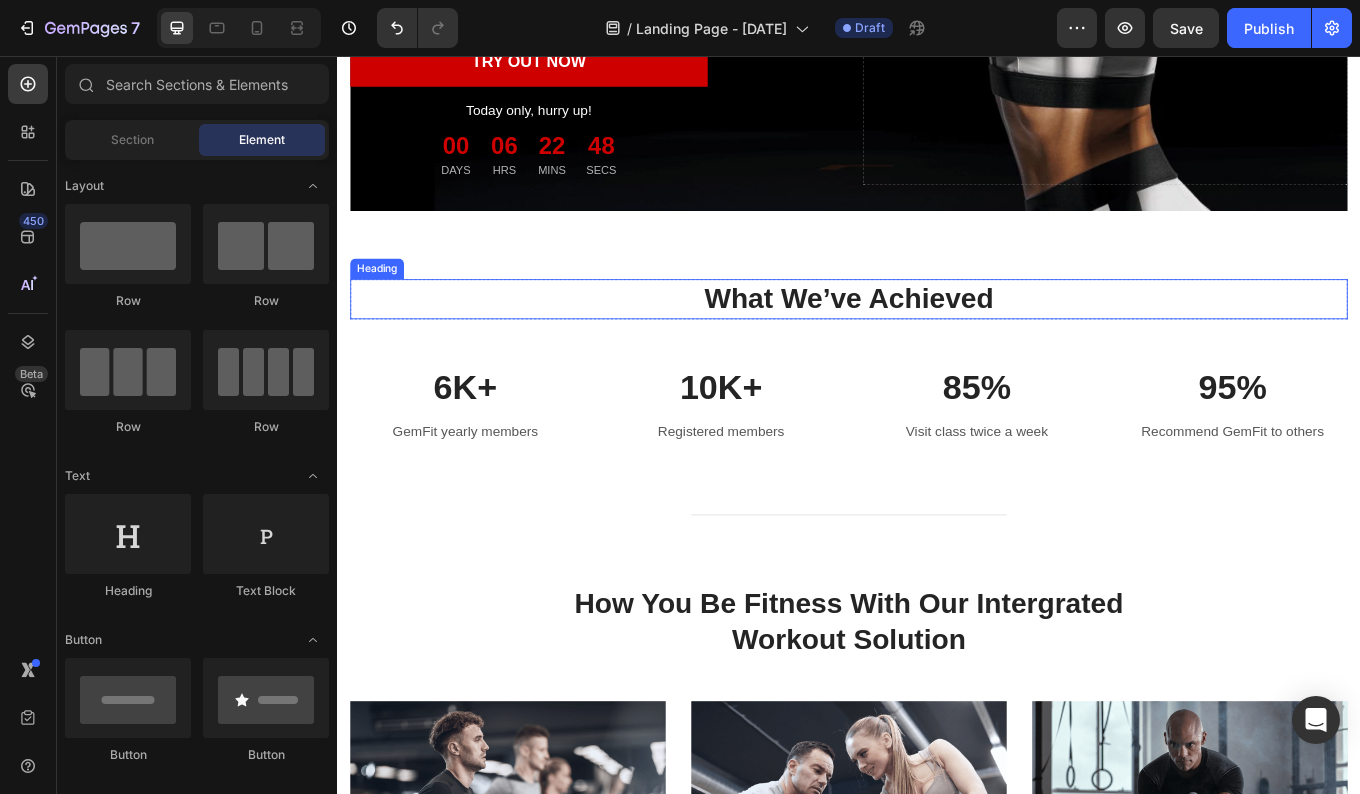 click on "What We’ve Achieved" at bounding box center [937, 341] 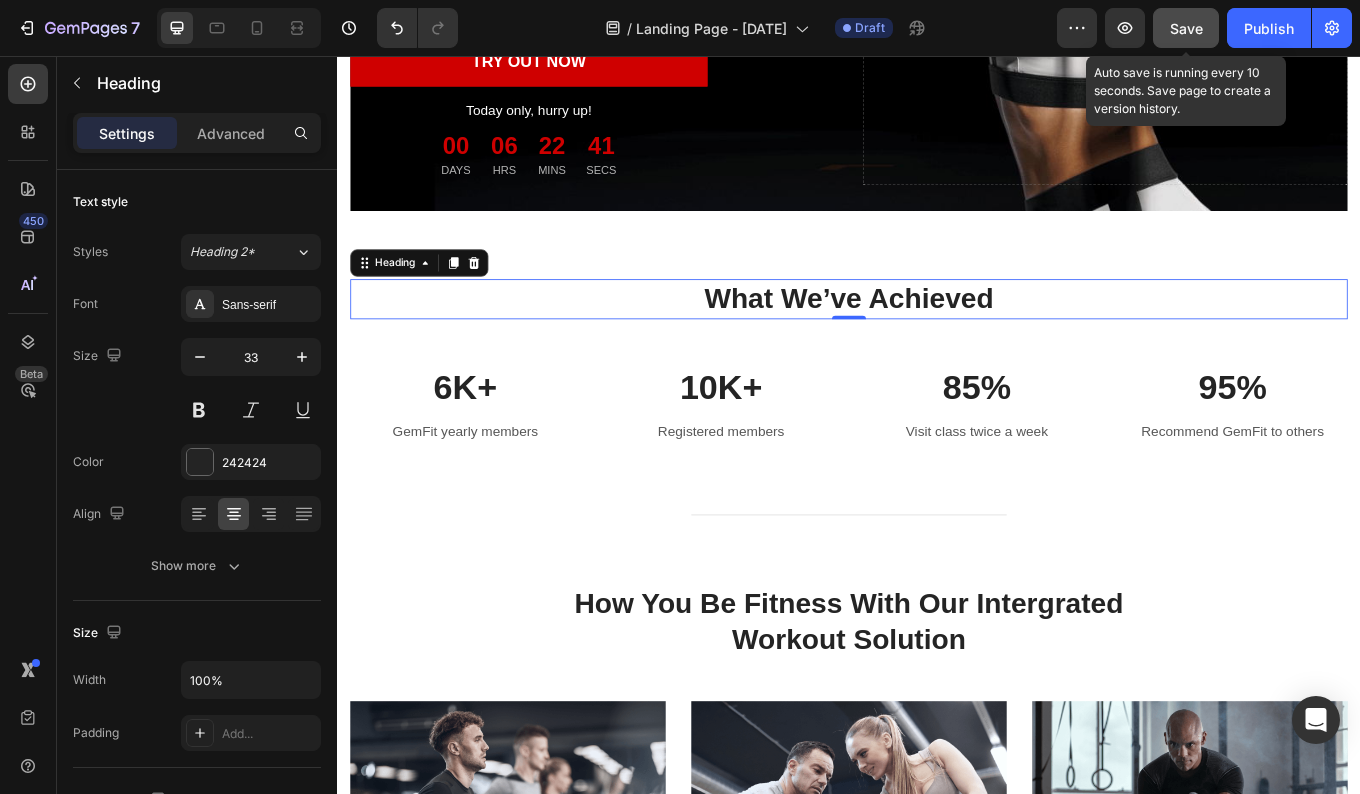 click on "Save" 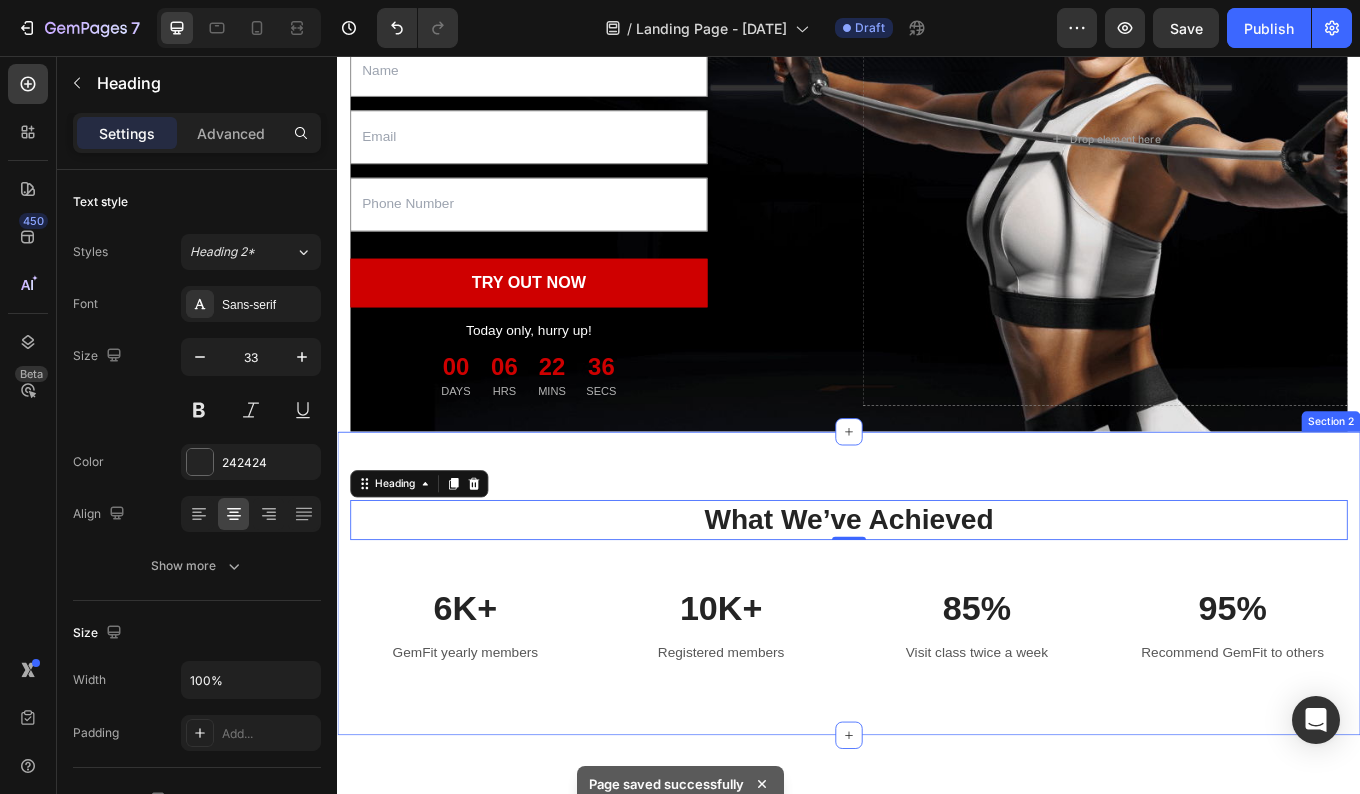 scroll, scrollTop: 0, scrollLeft: 0, axis: both 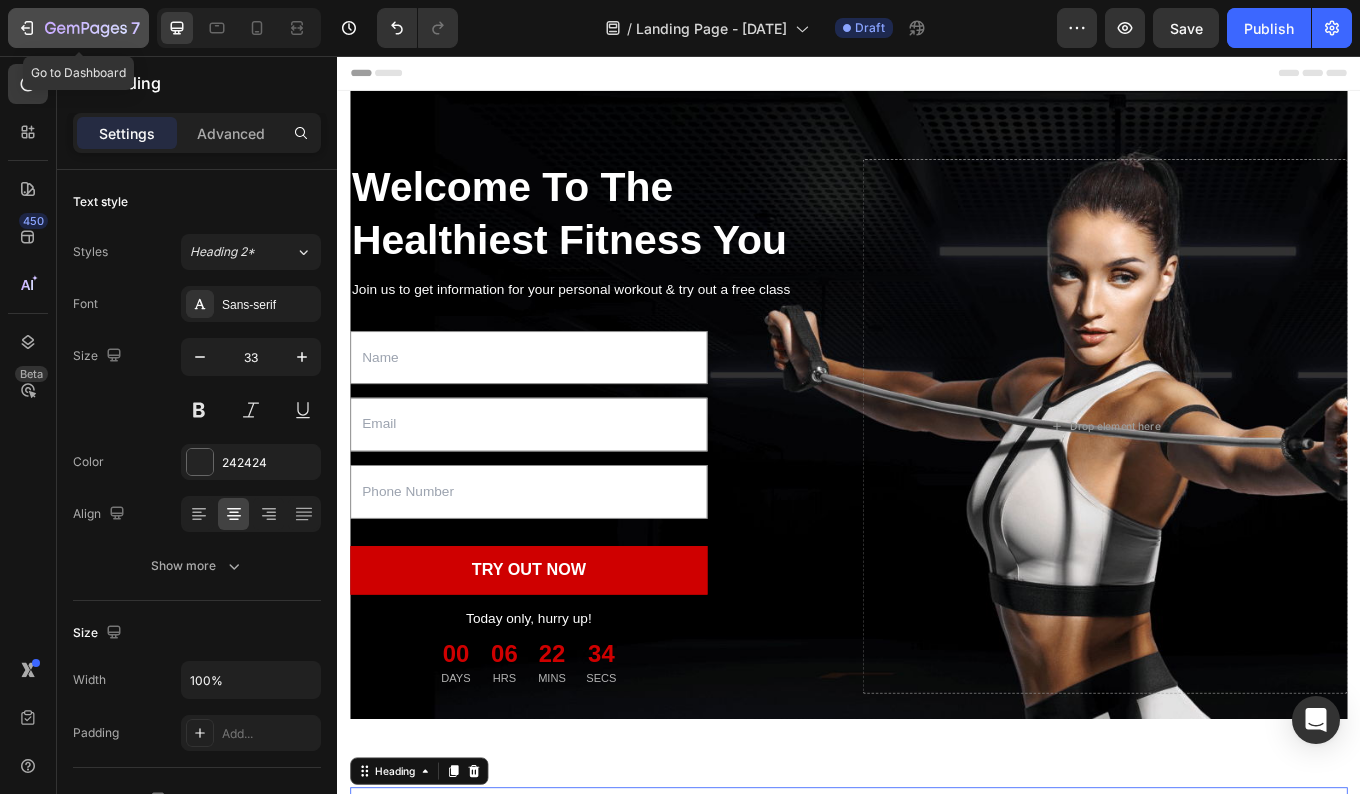 click 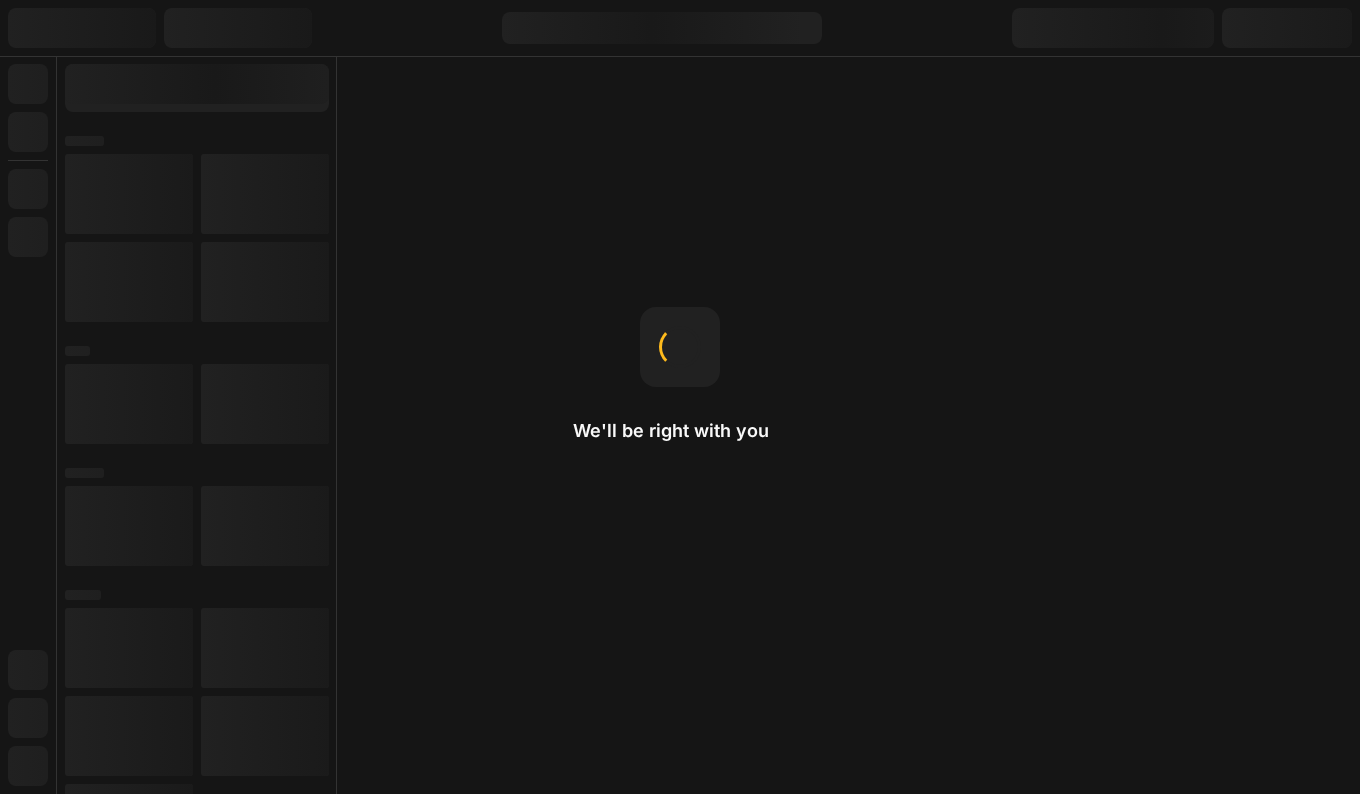scroll, scrollTop: 0, scrollLeft: 0, axis: both 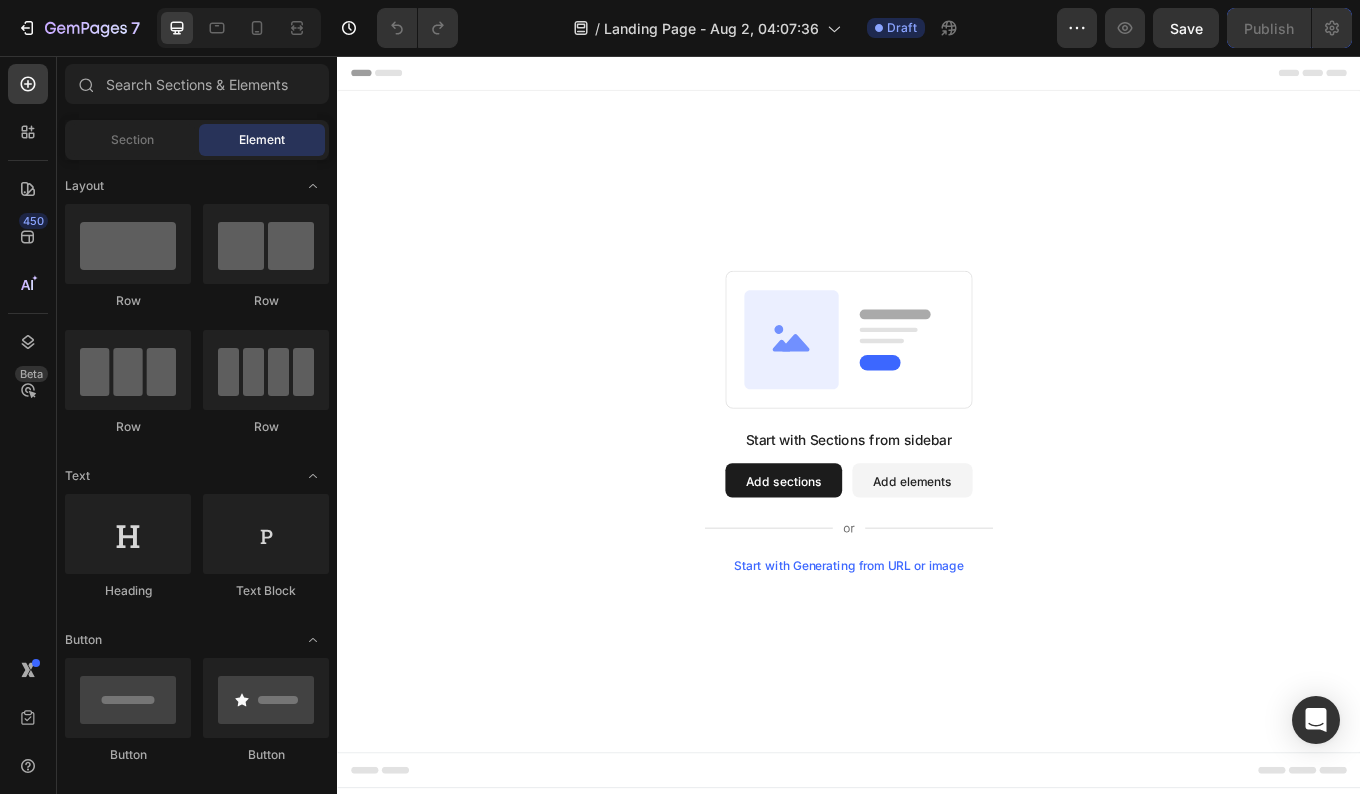 drag, startPoint x: 983, startPoint y: 548, endPoint x: 413, endPoint y: 545, distance: 570.0079 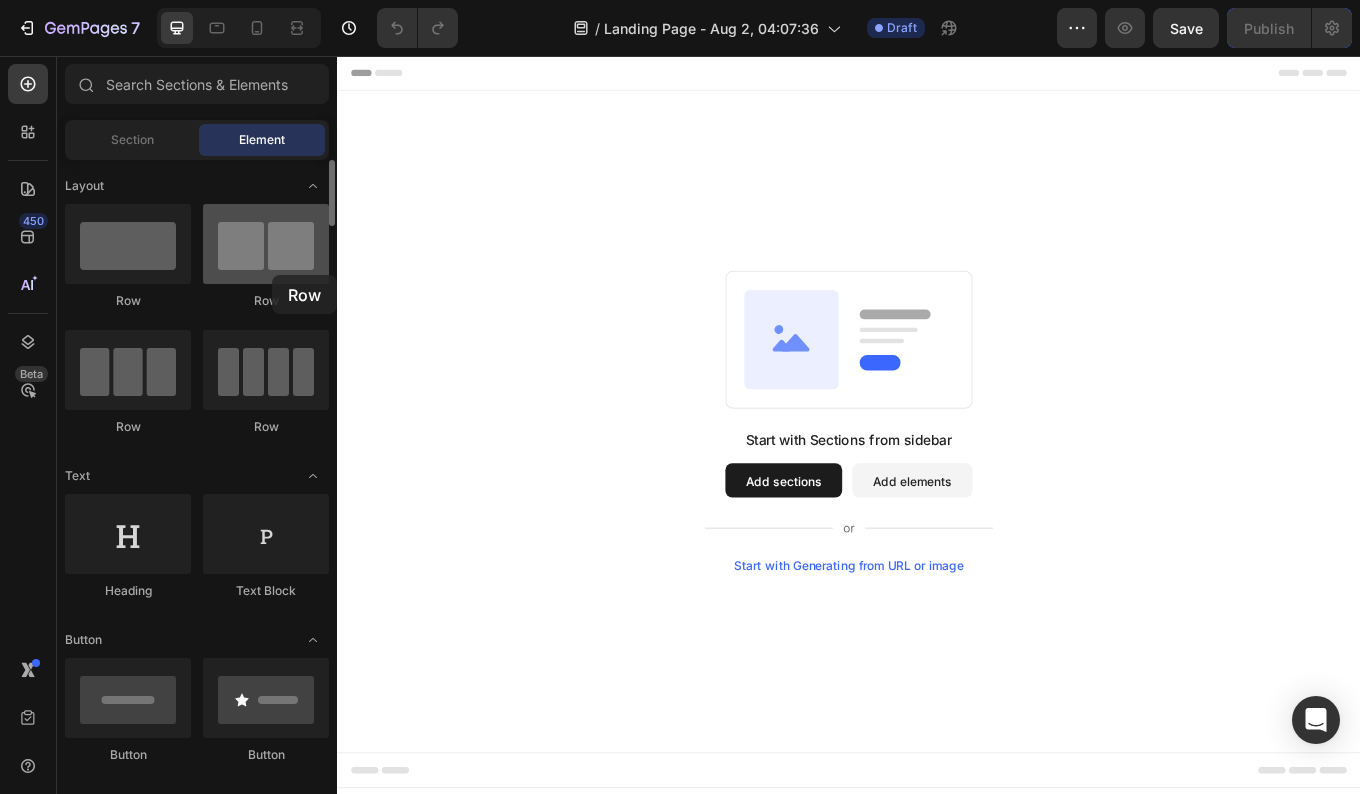 click at bounding box center [266, 244] 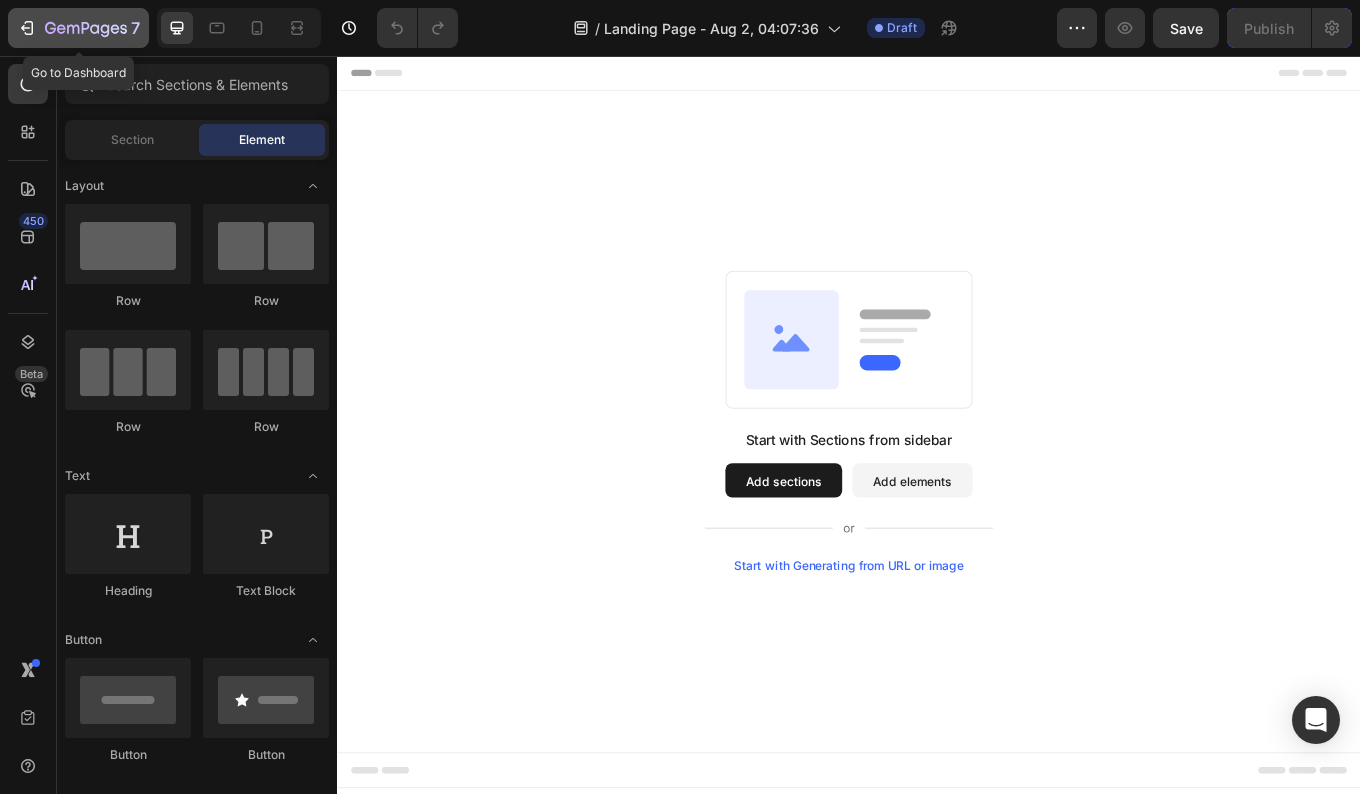 click 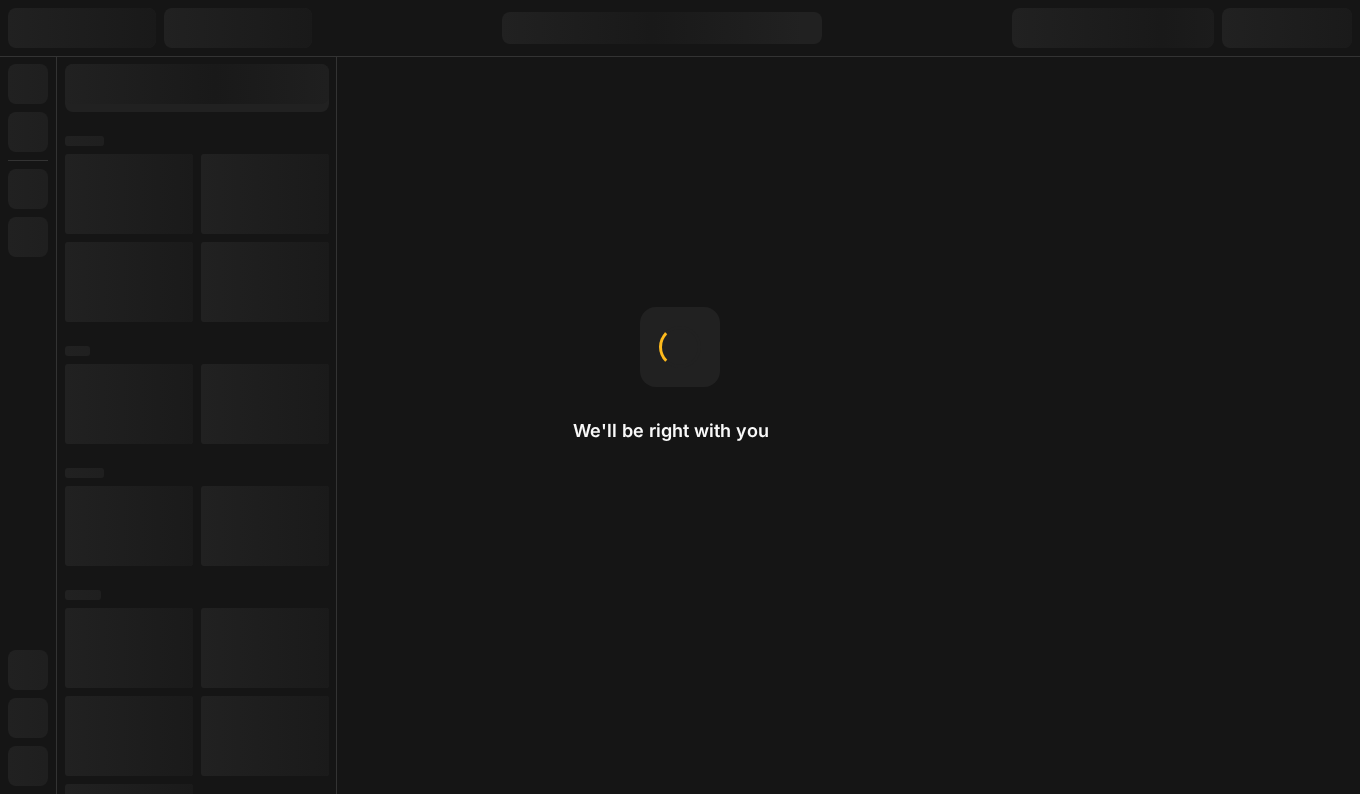 scroll, scrollTop: 0, scrollLeft: 0, axis: both 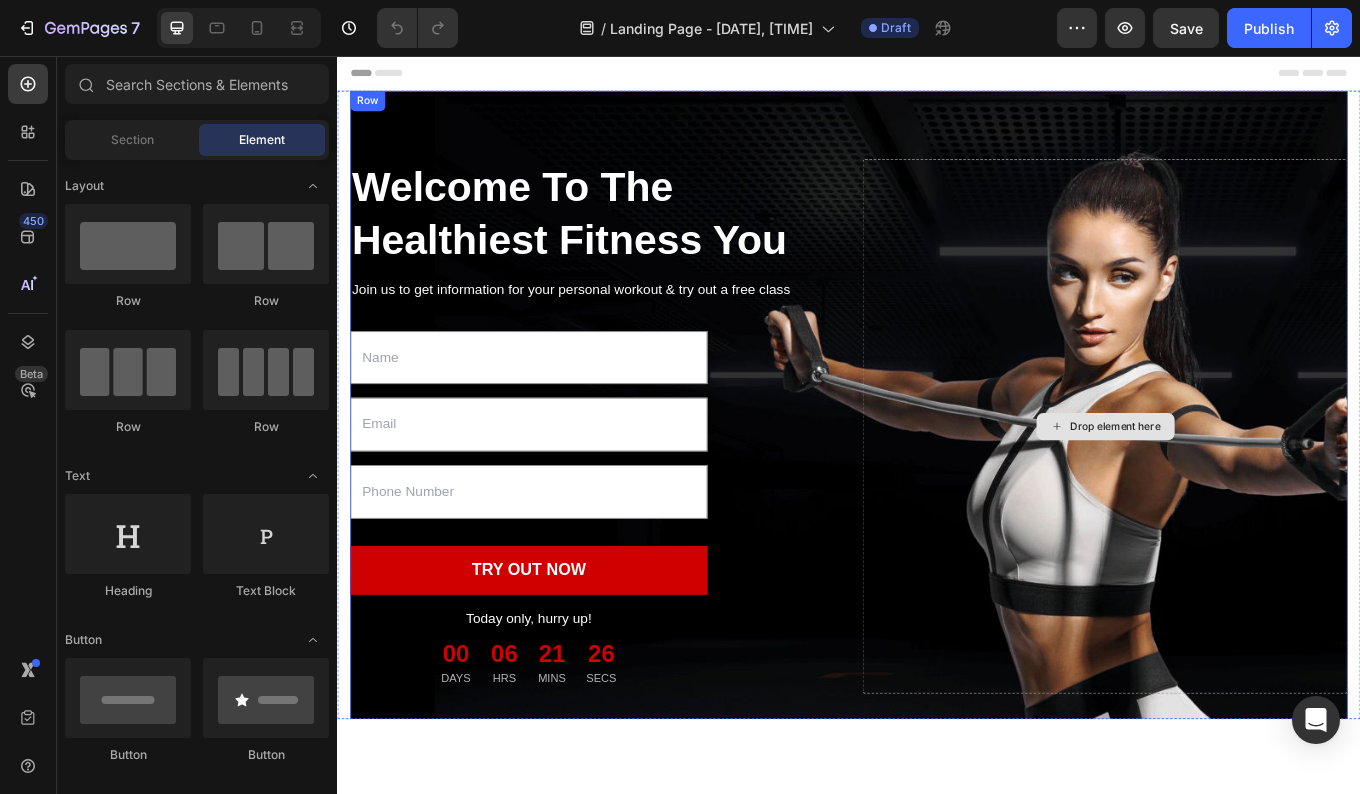 click on "Drop element here" at bounding box center (1237, 490) 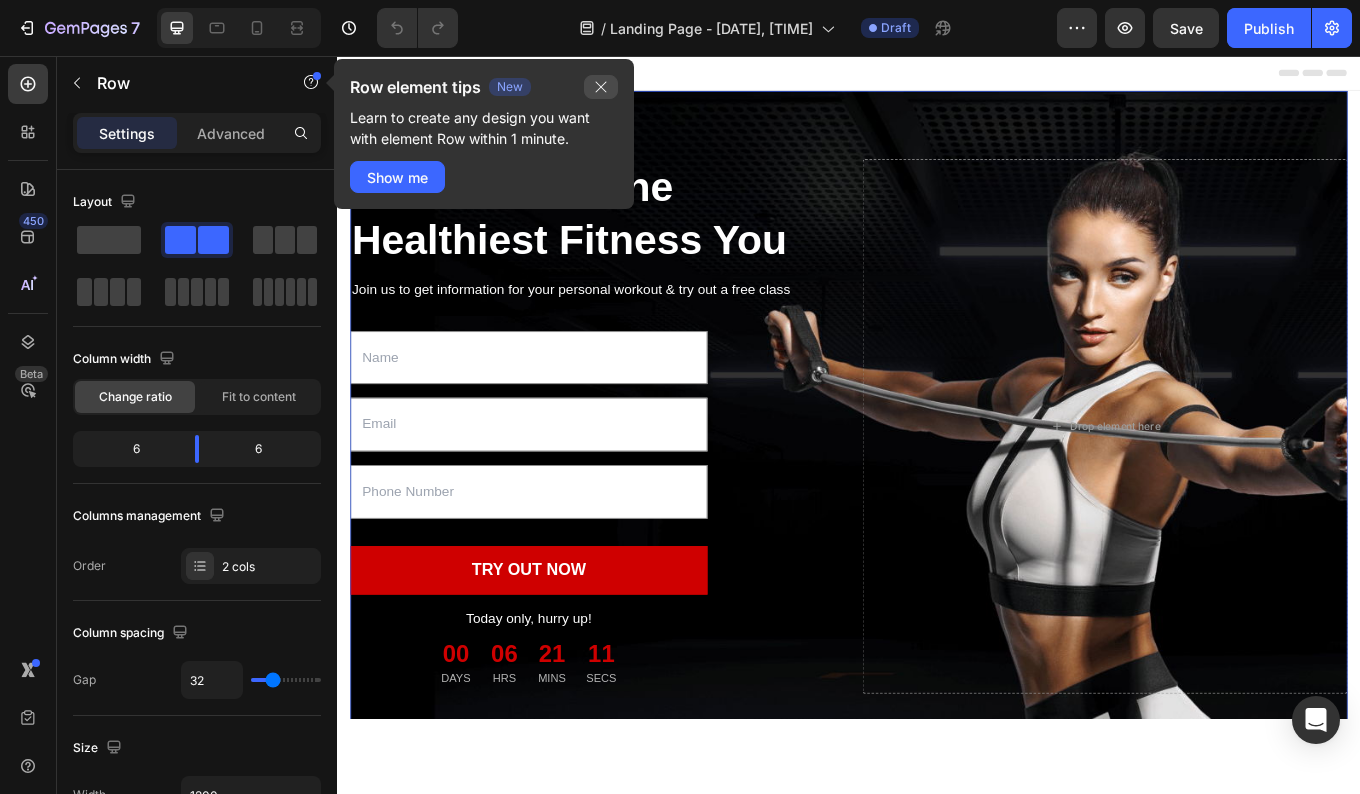click 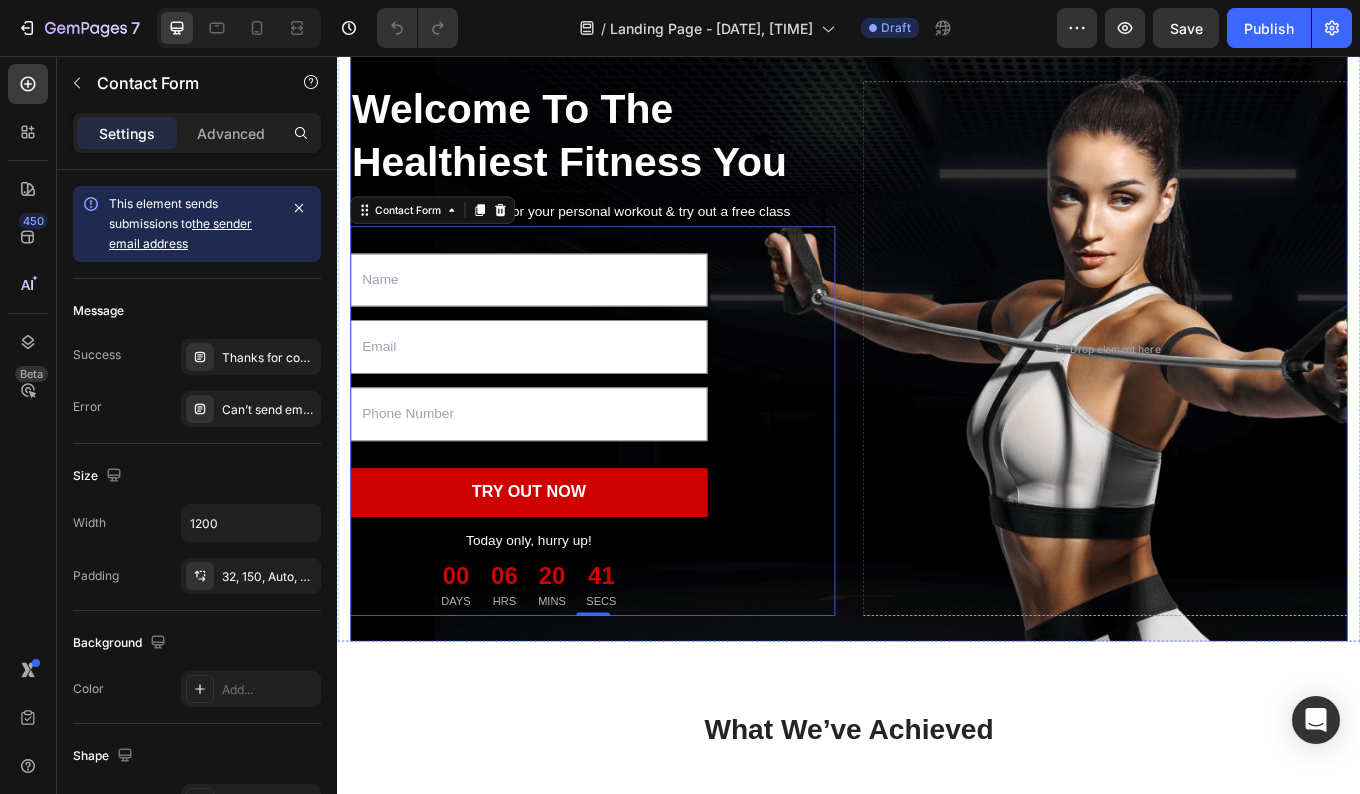 scroll, scrollTop: 0, scrollLeft: 0, axis: both 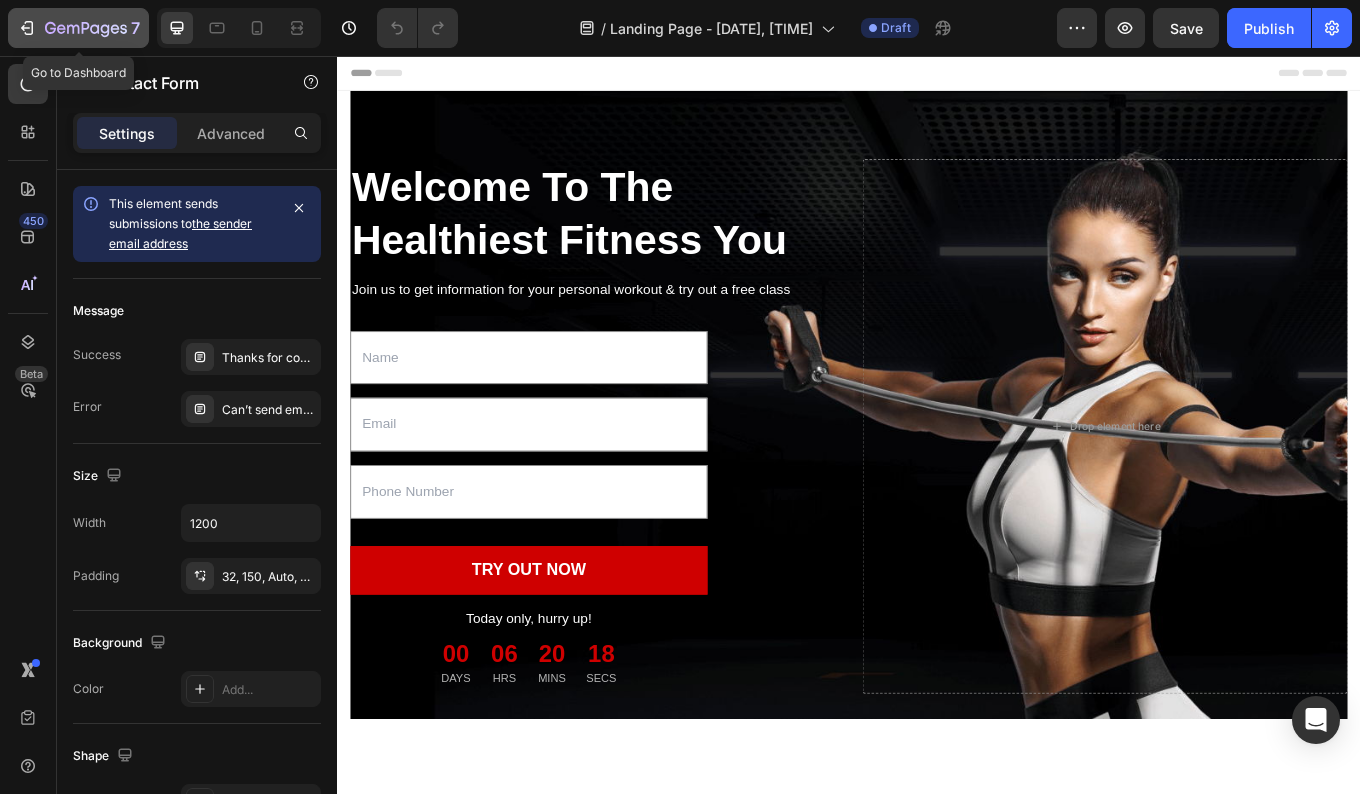 click 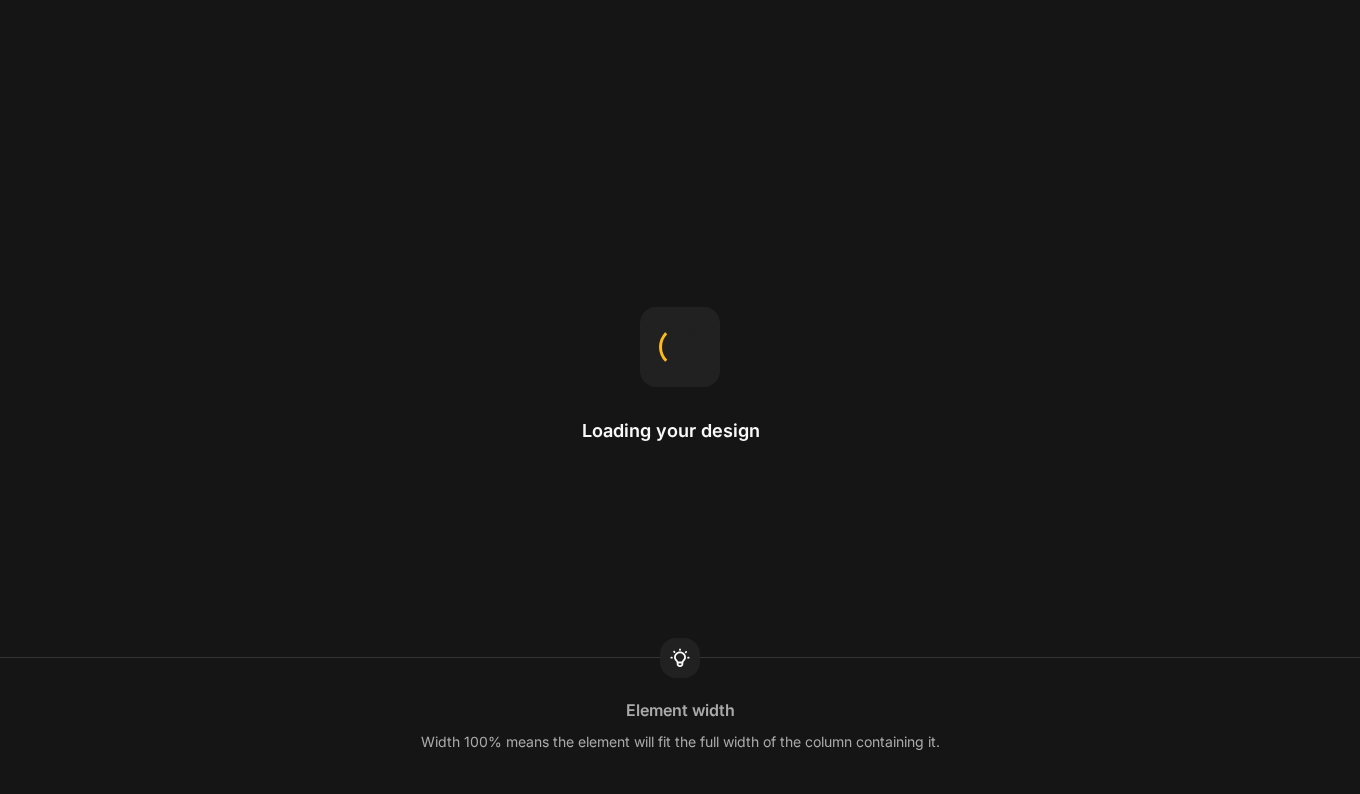 scroll, scrollTop: 0, scrollLeft: 0, axis: both 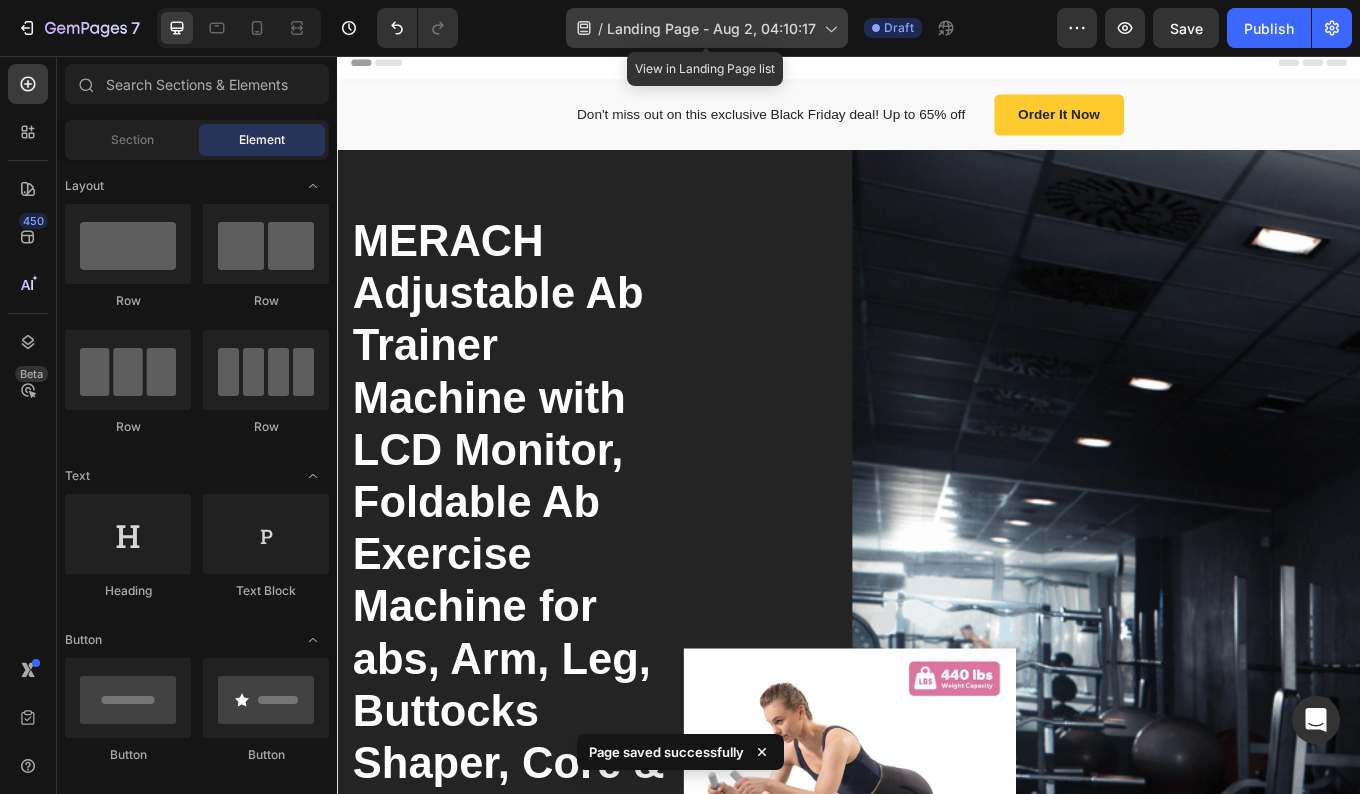 click 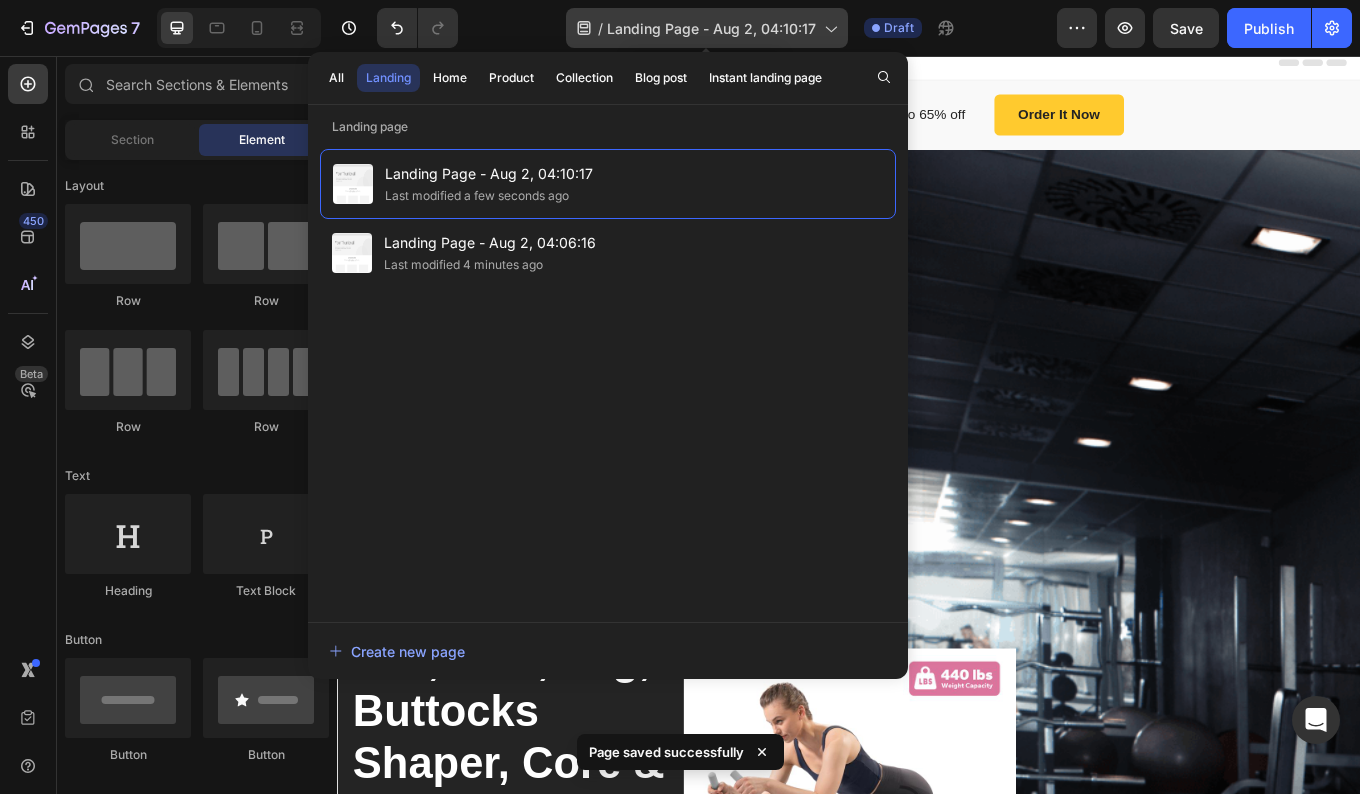 click 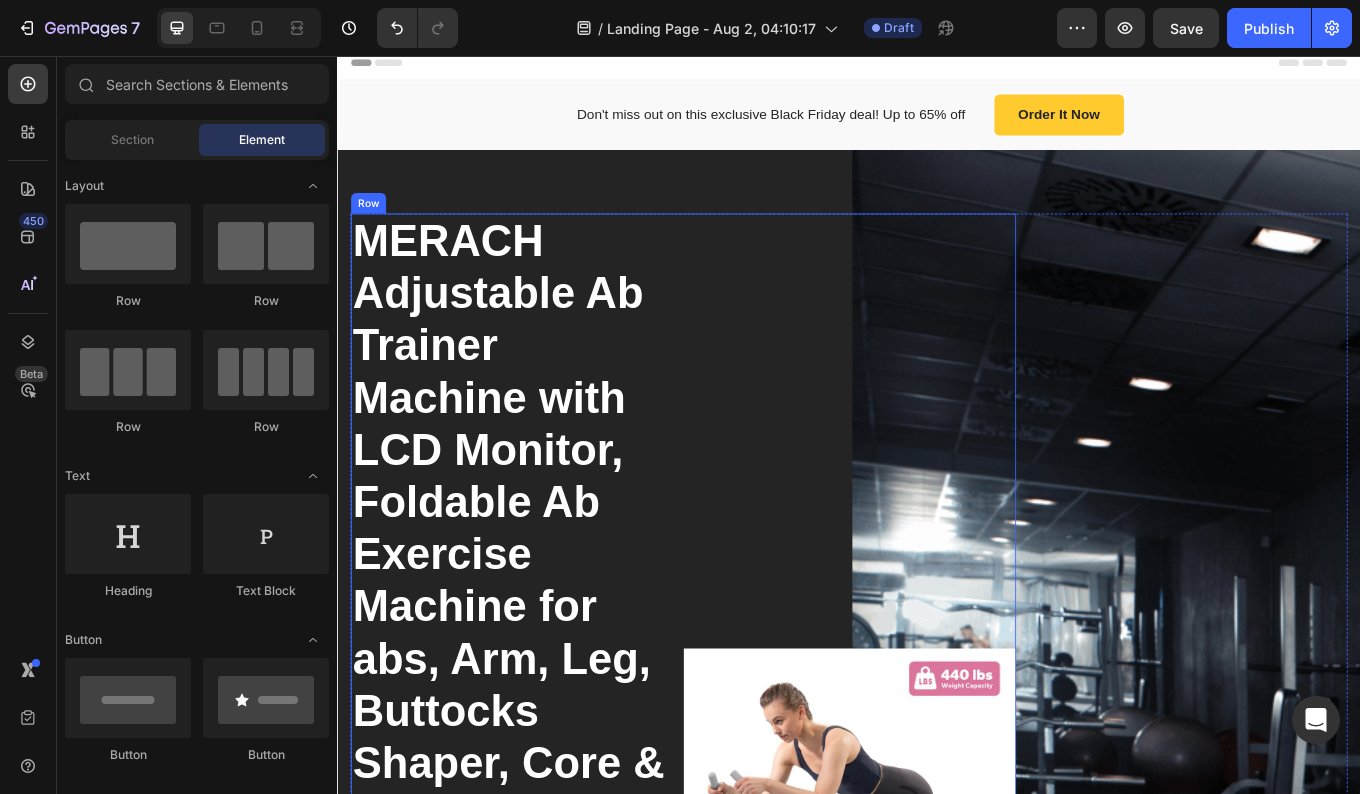 scroll, scrollTop: 38, scrollLeft: 0, axis: vertical 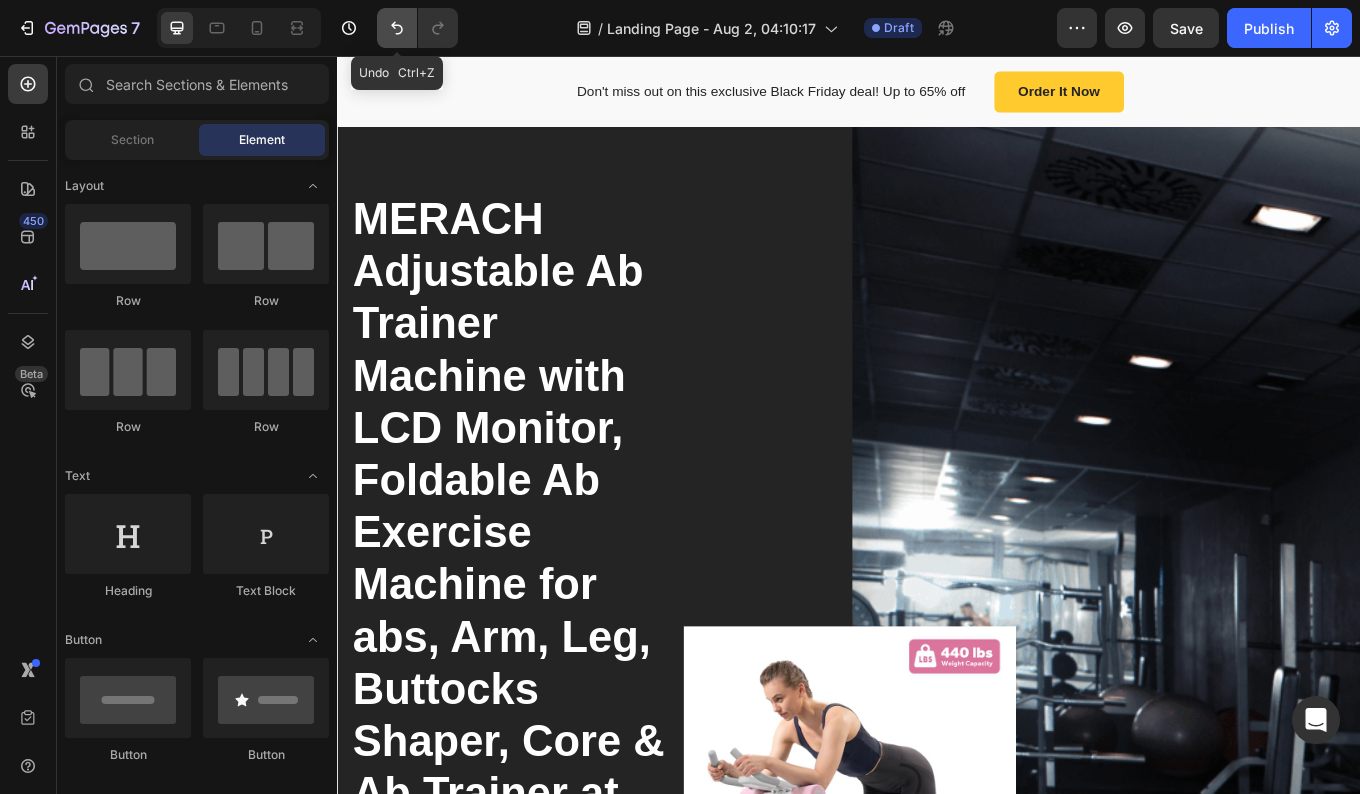 click 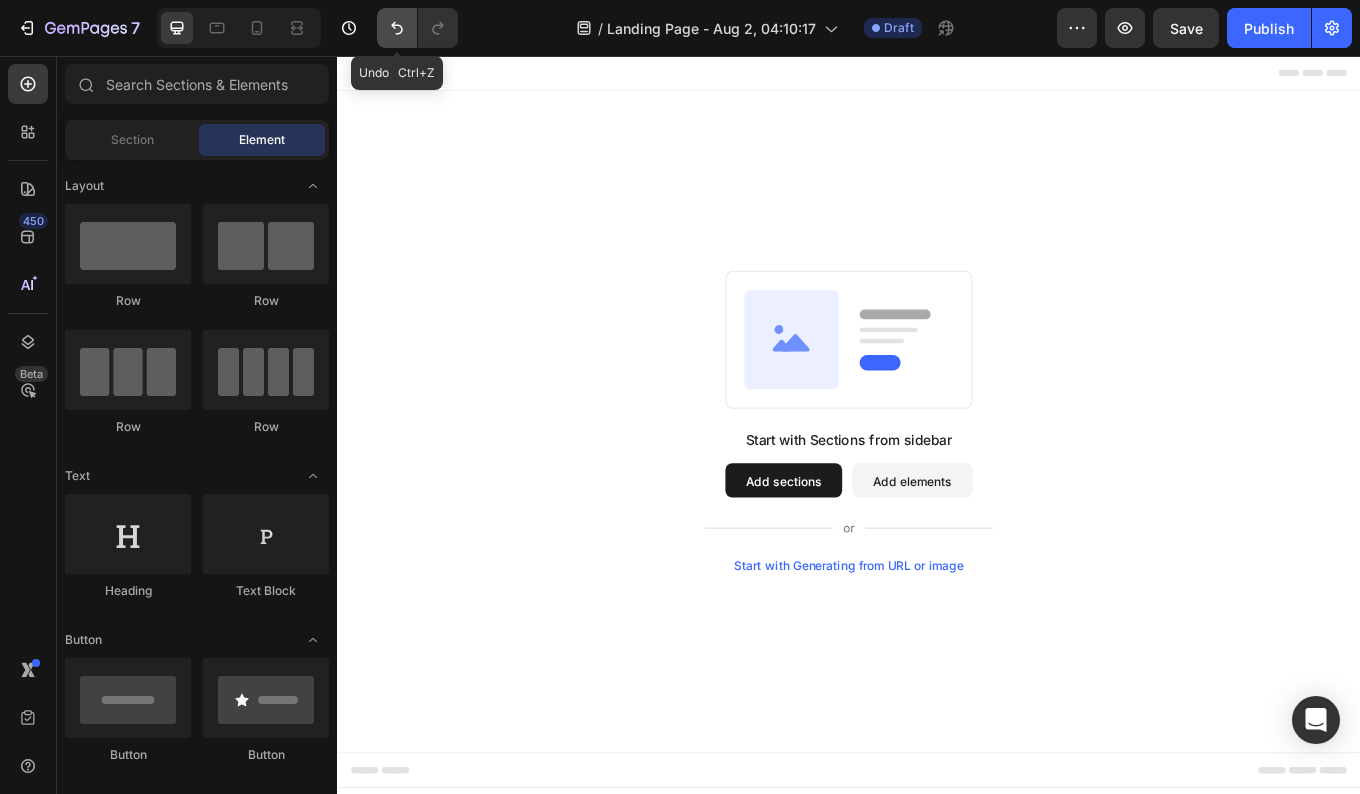 scroll, scrollTop: 0, scrollLeft: 0, axis: both 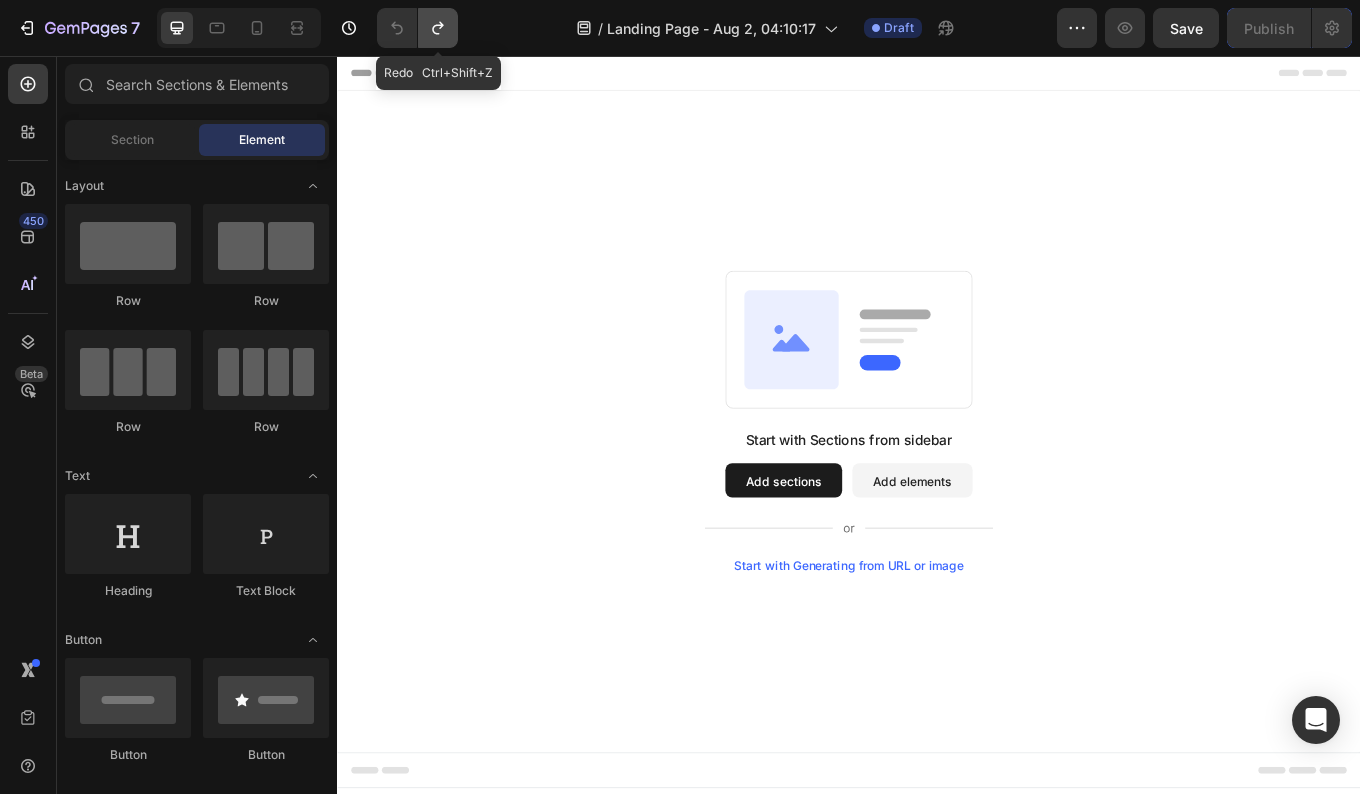 click 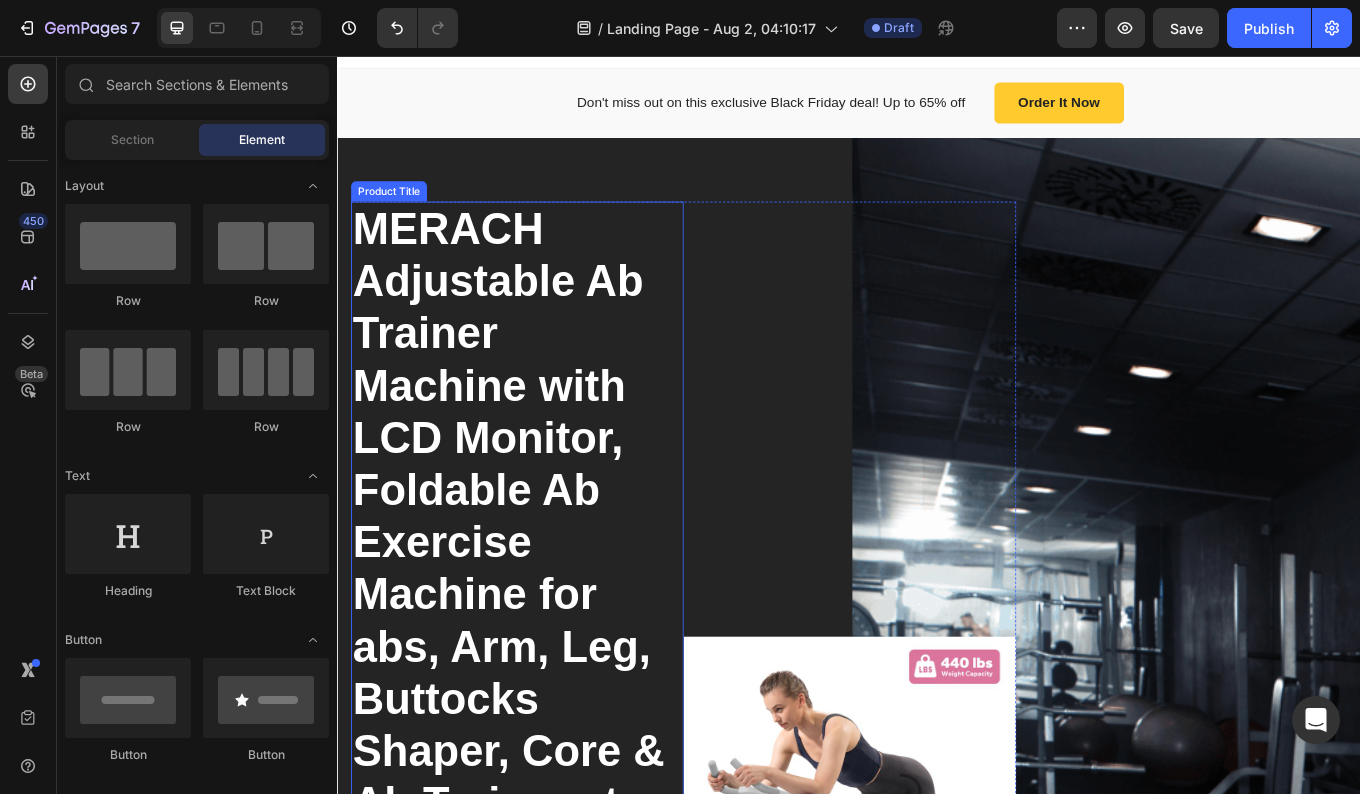 scroll, scrollTop: 24, scrollLeft: 0, axis: vertical 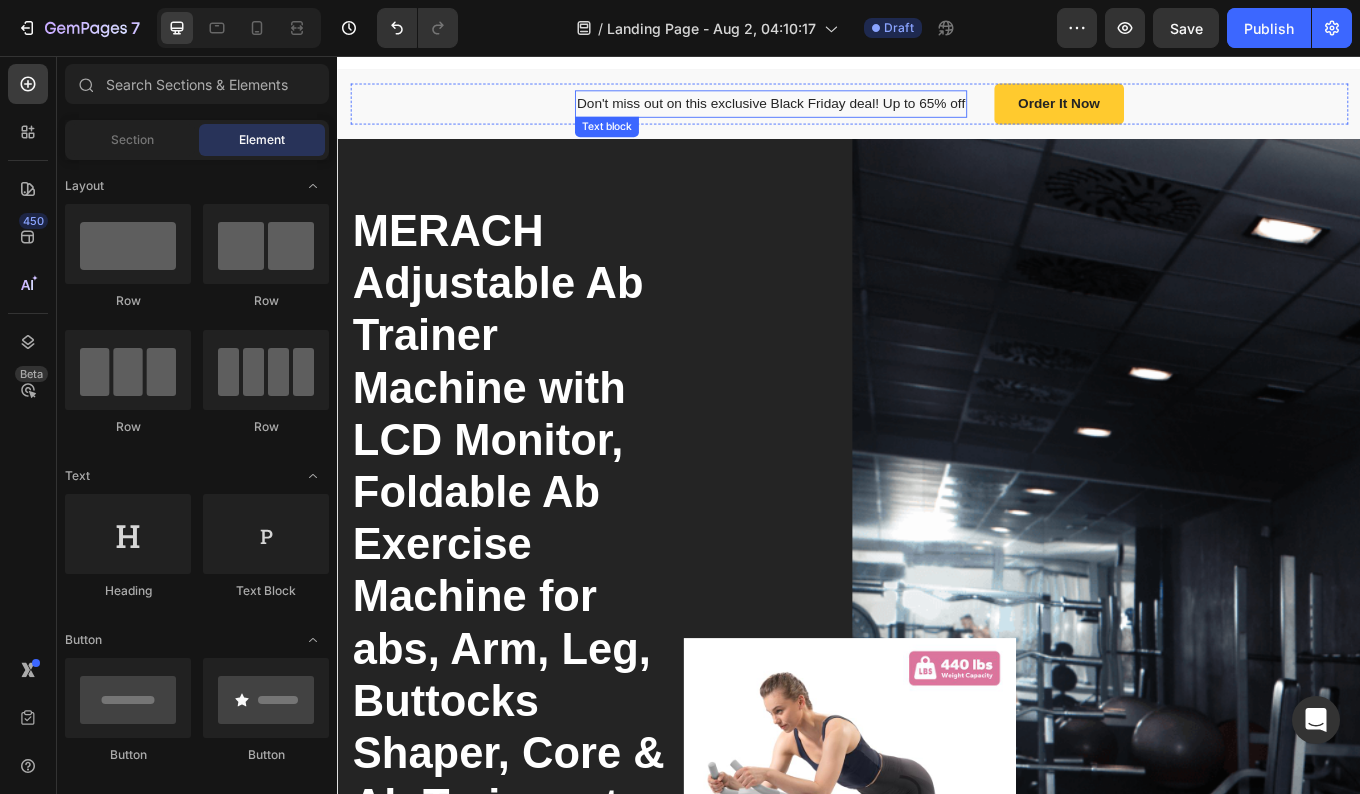 click on "Don't miss out on this exclusive Black Friday deal! Up to 65% off" at bounding box center [844, 113] 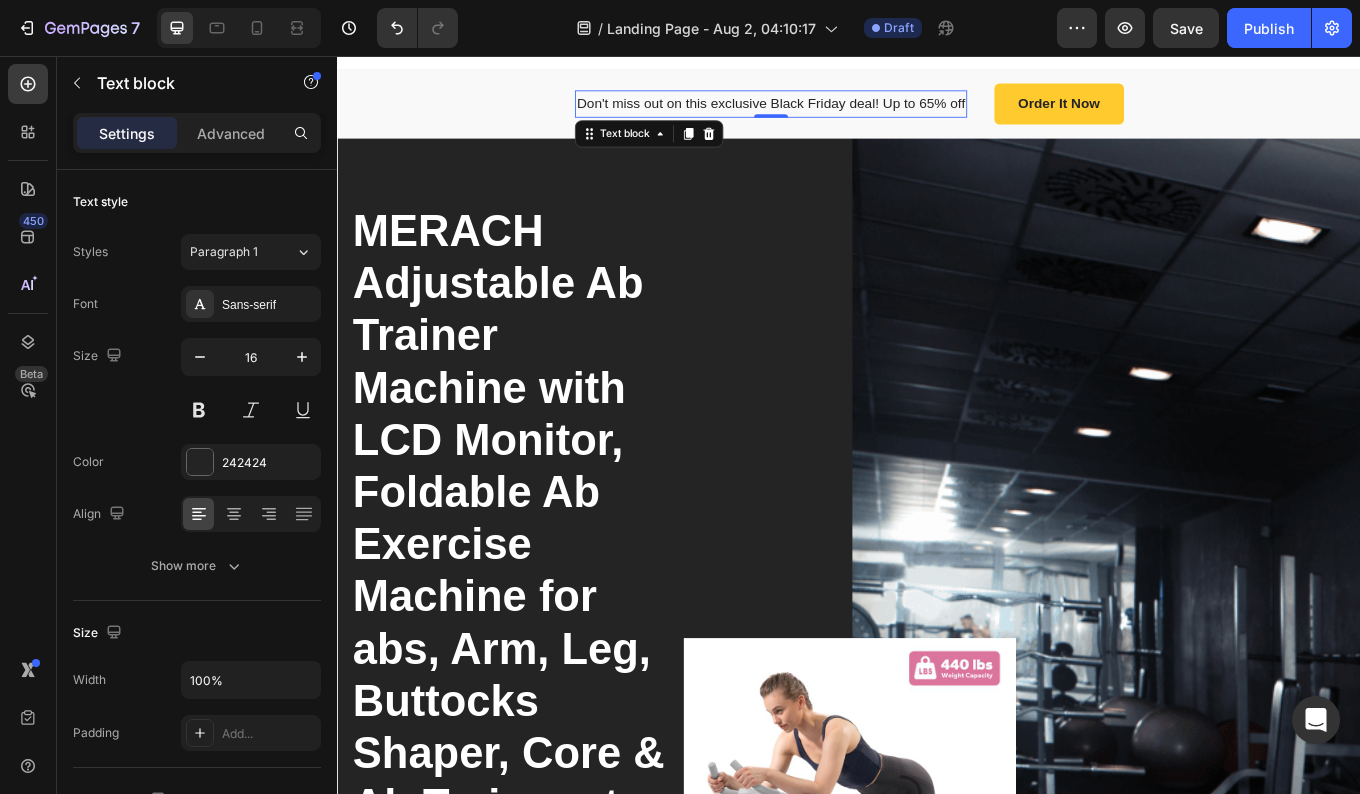 click on "Don't miss out on this exclusive Black Friday deal! Up to 65% off" at bounding box center [844, 113] 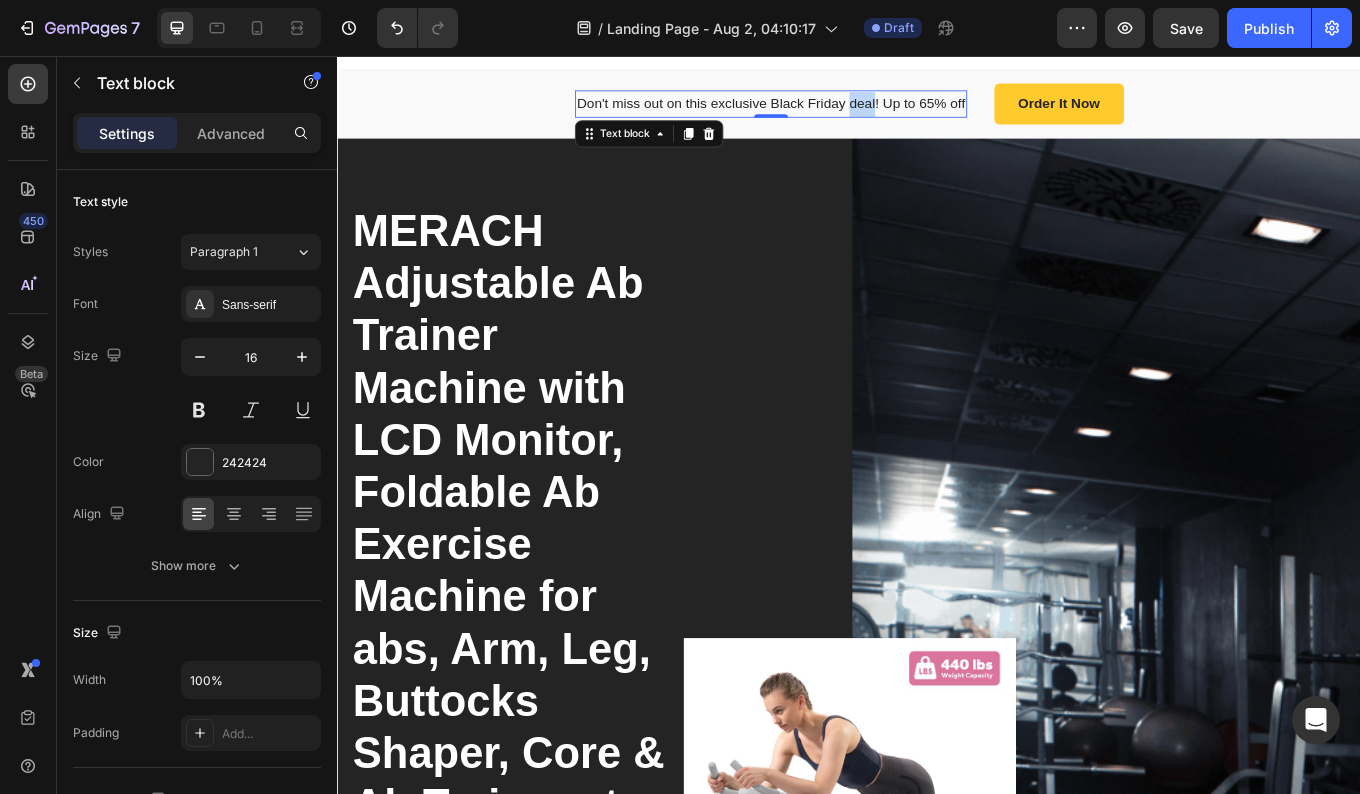click on "Don't miss out on this exclusive Black Friday deal! Up to 65% off" at bounding box center [844, 113] 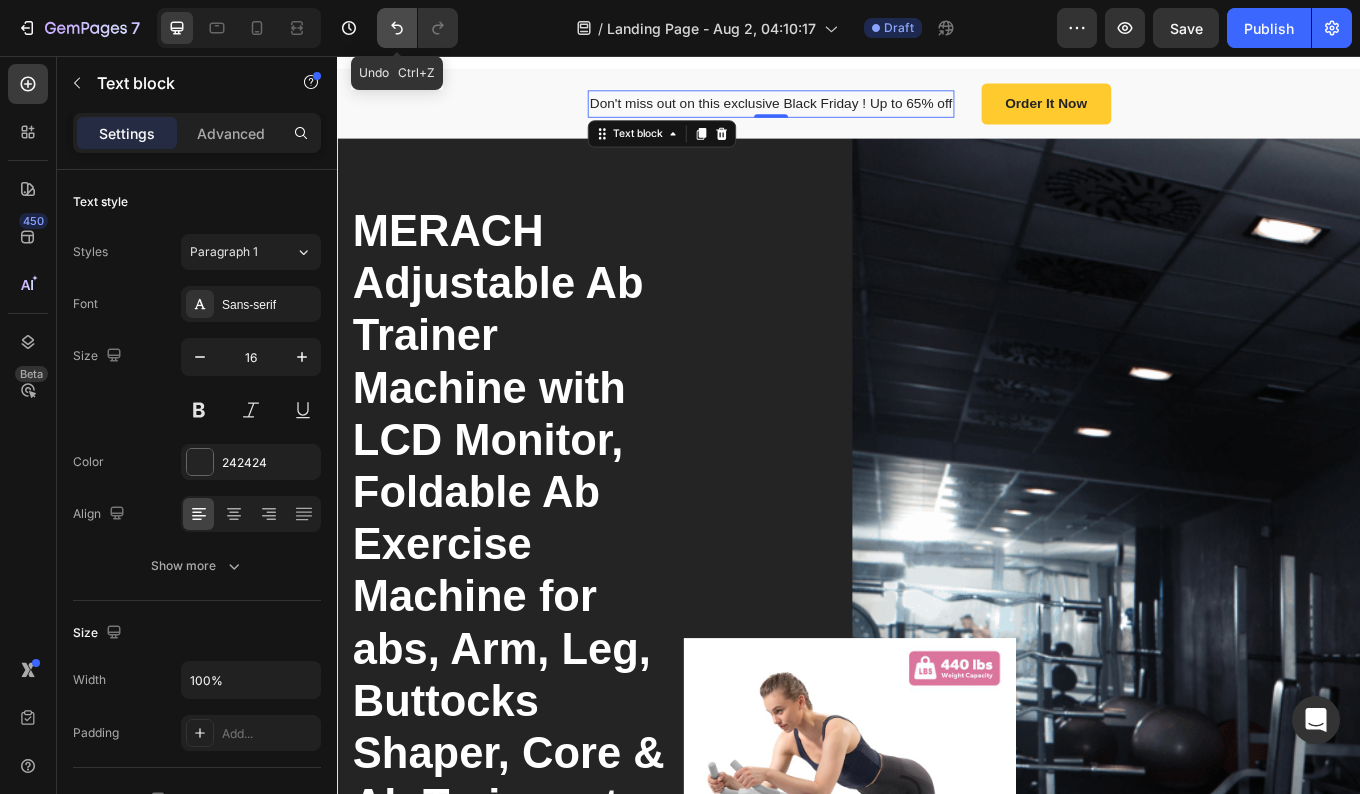 click 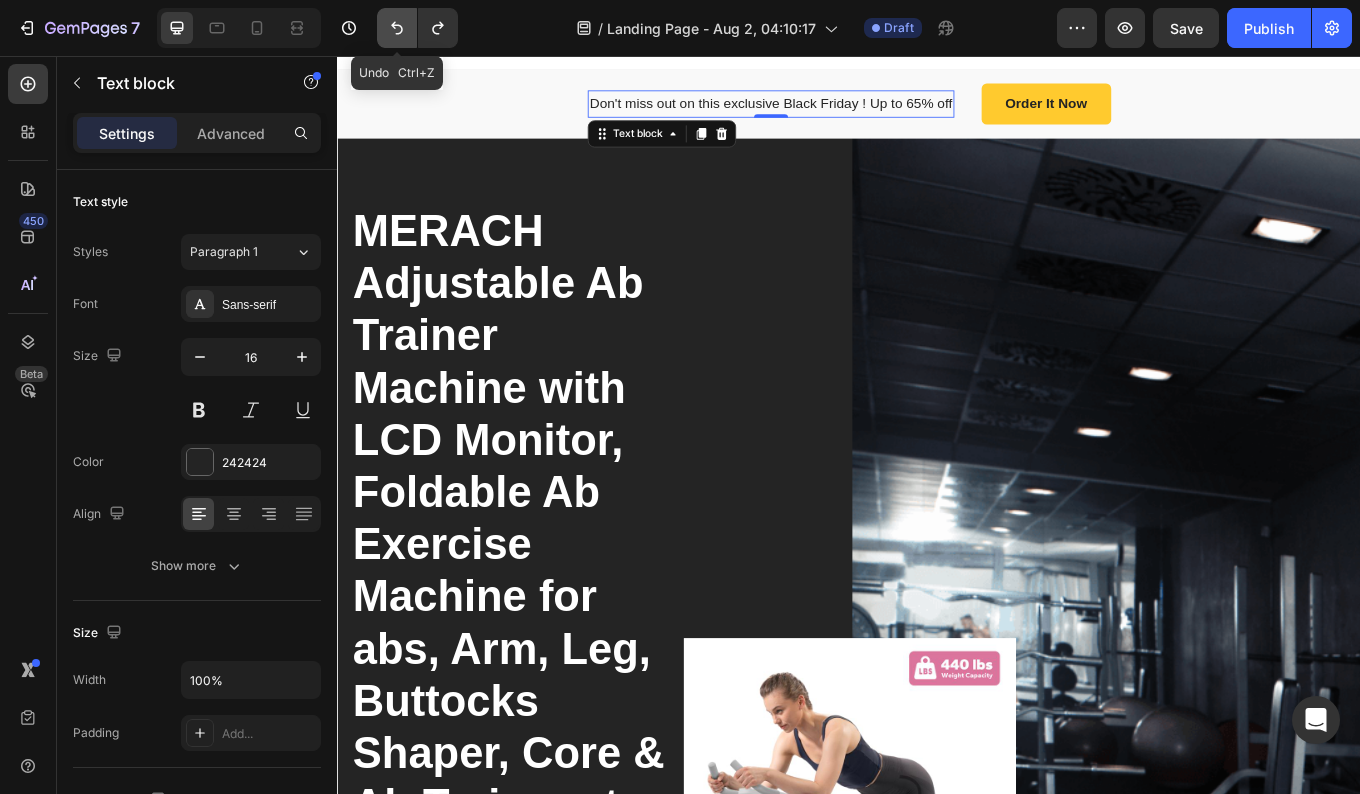click 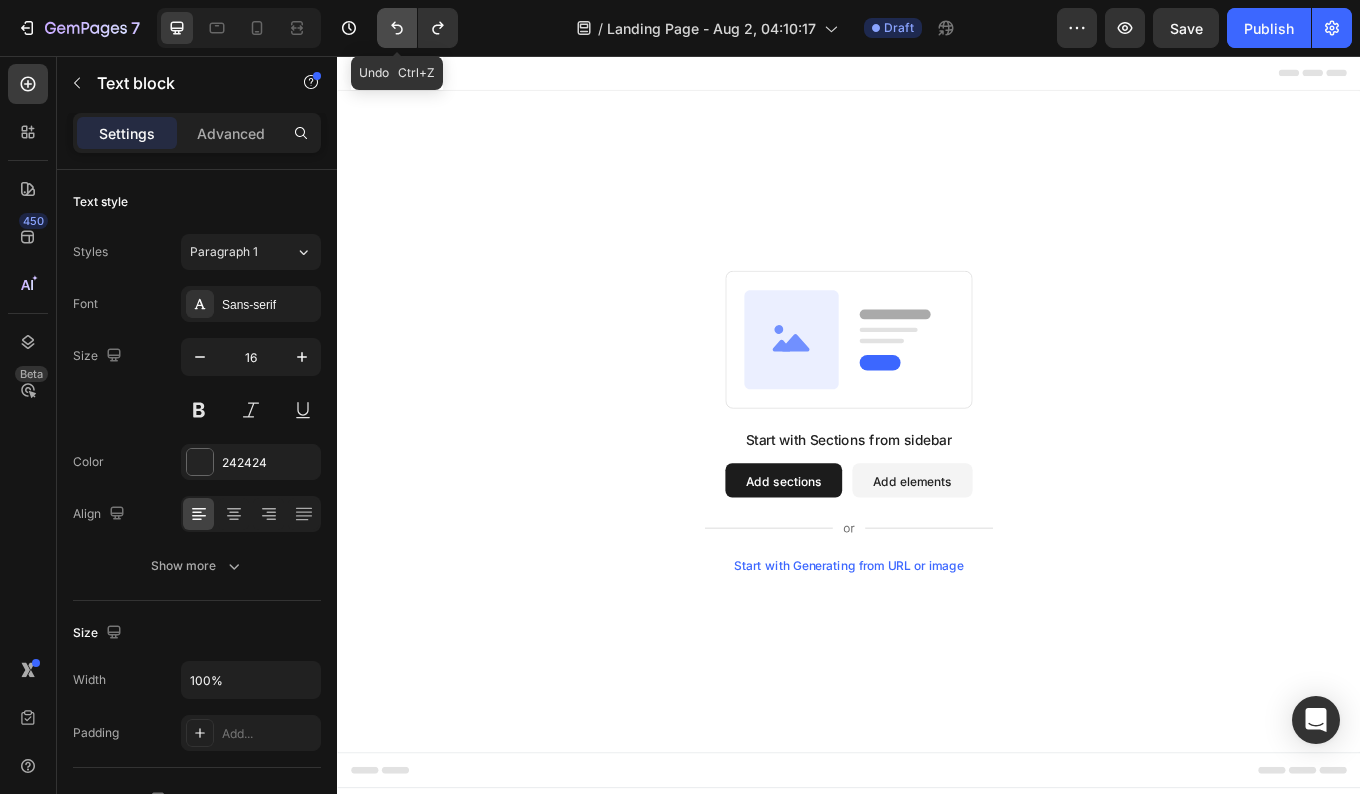 scroll, scrollTop: 0, scrollLeft: 0, axis: both 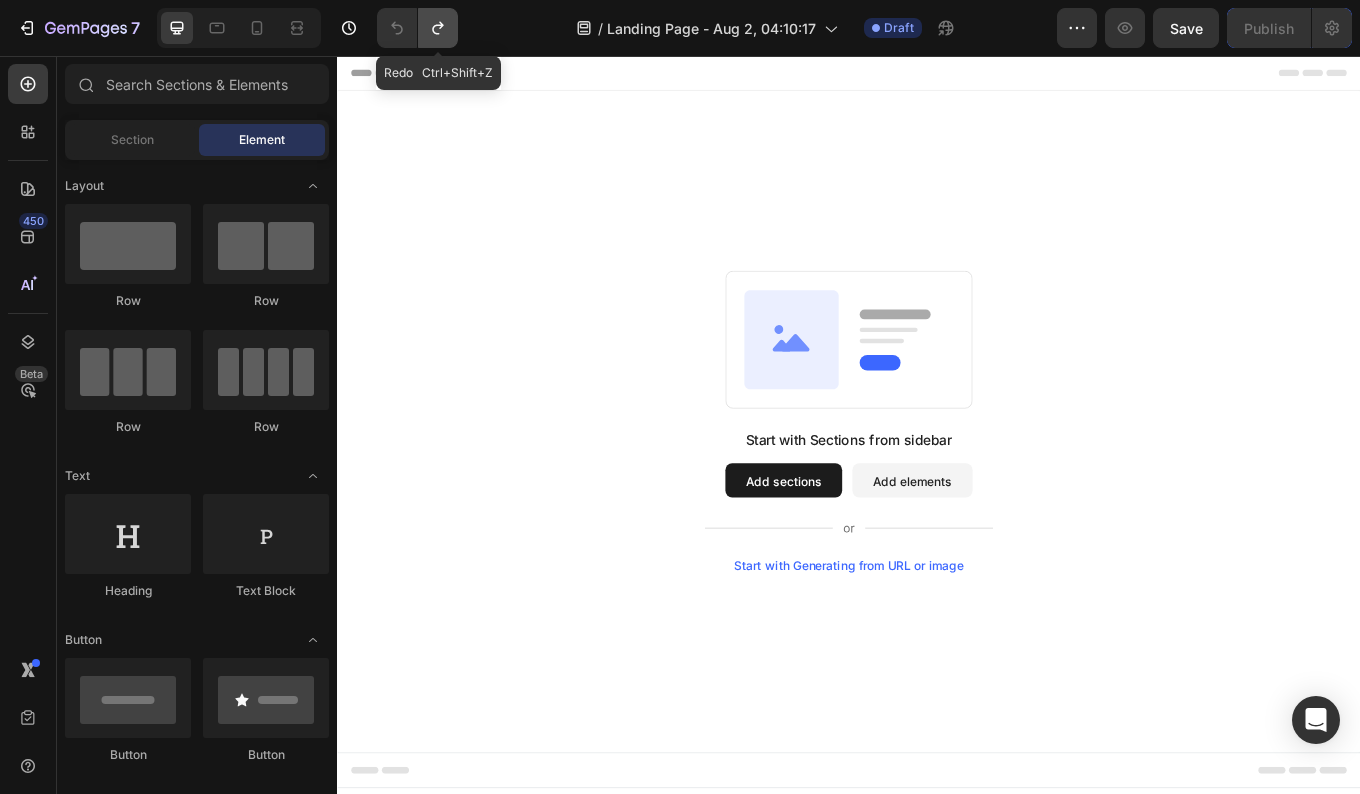 click 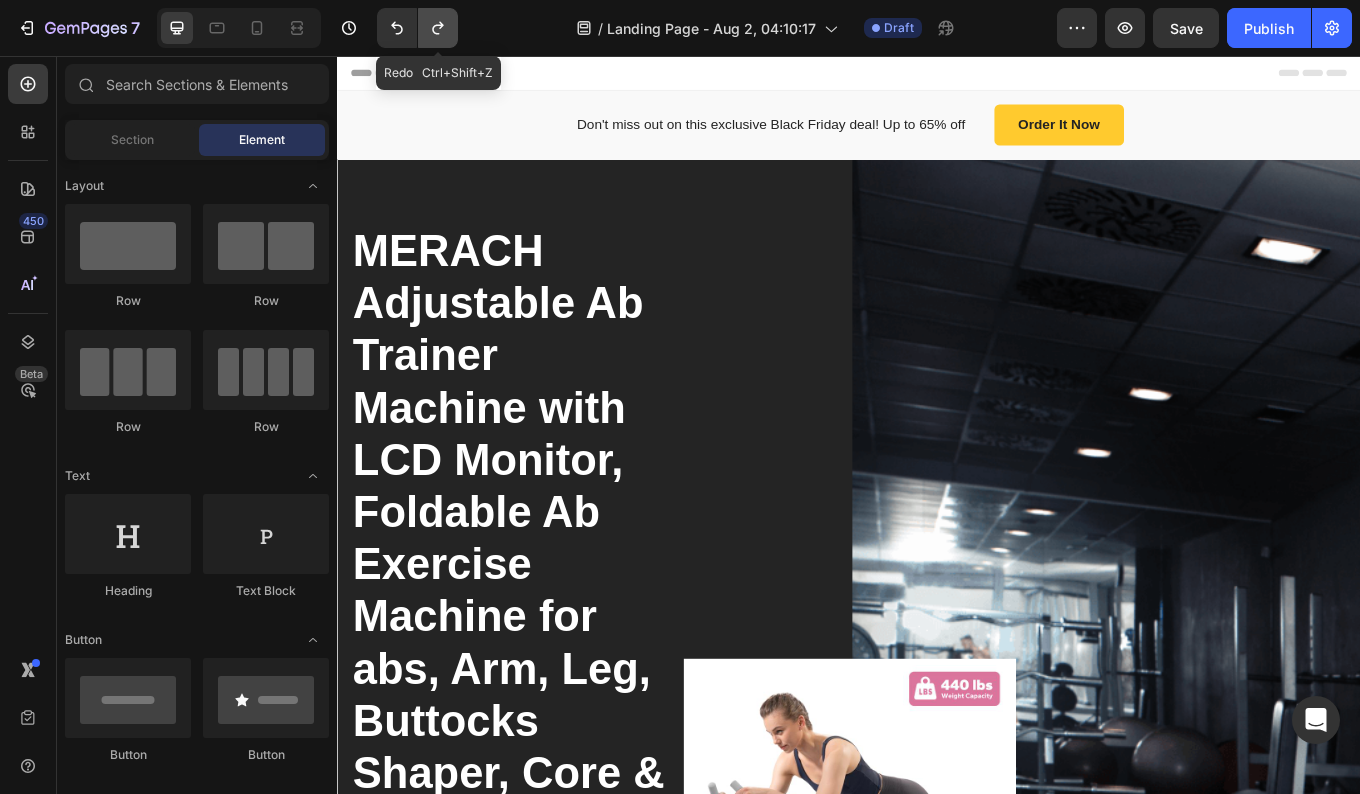 click 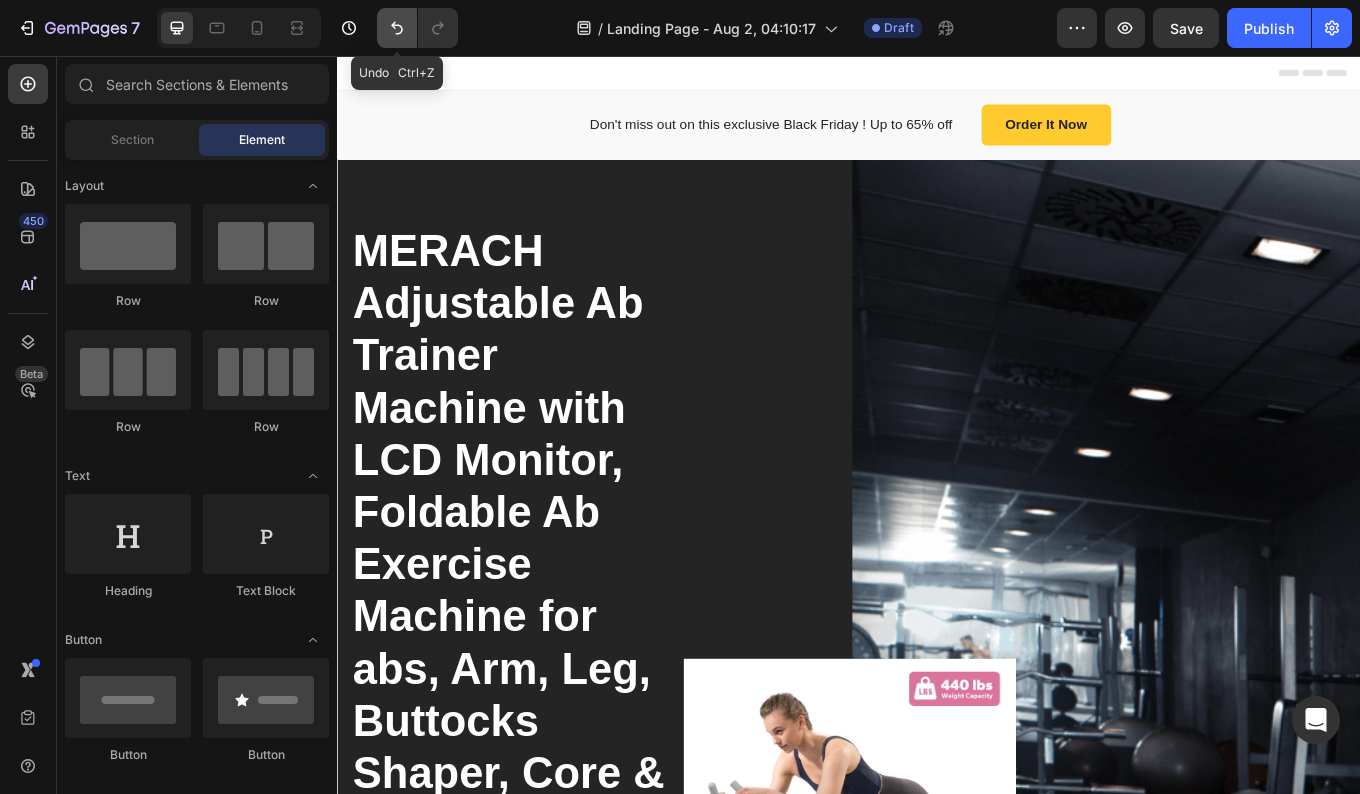 click 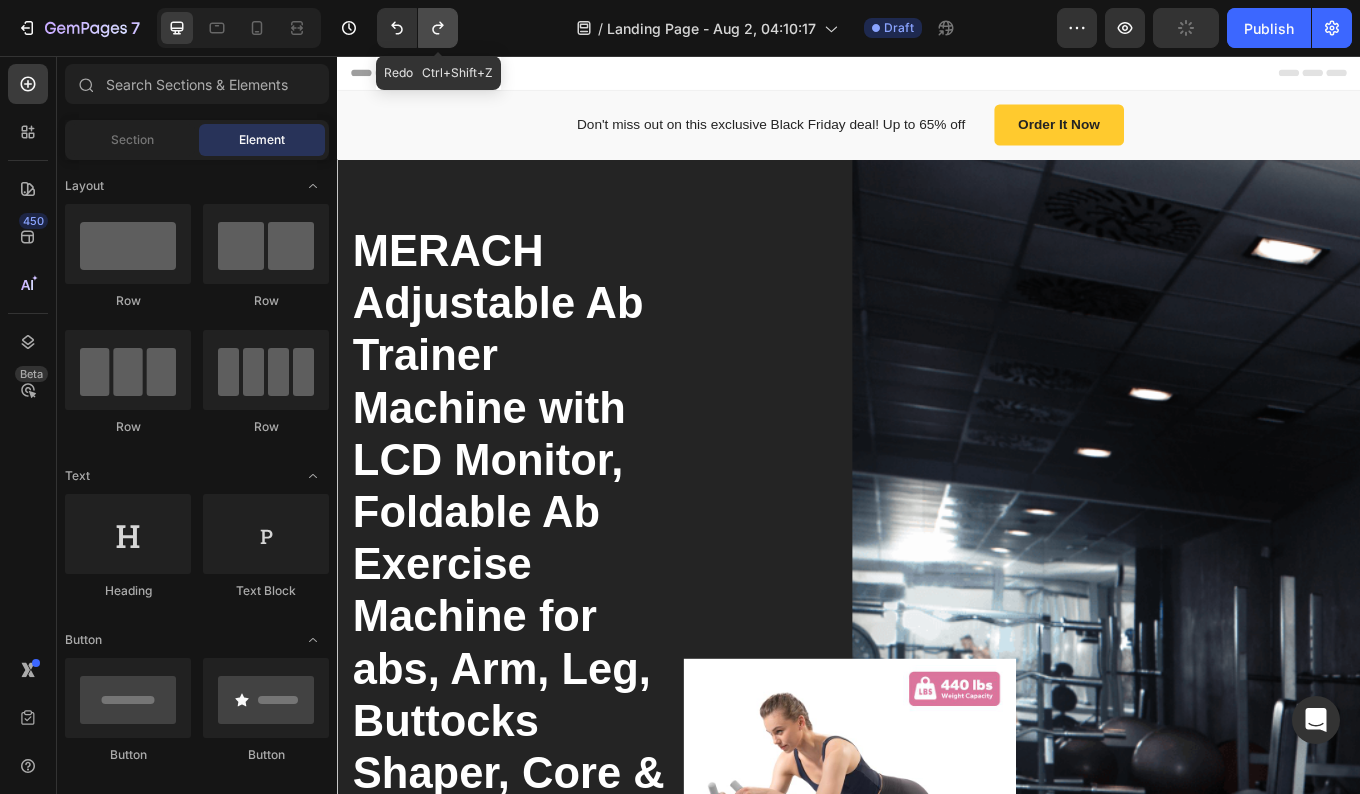 click 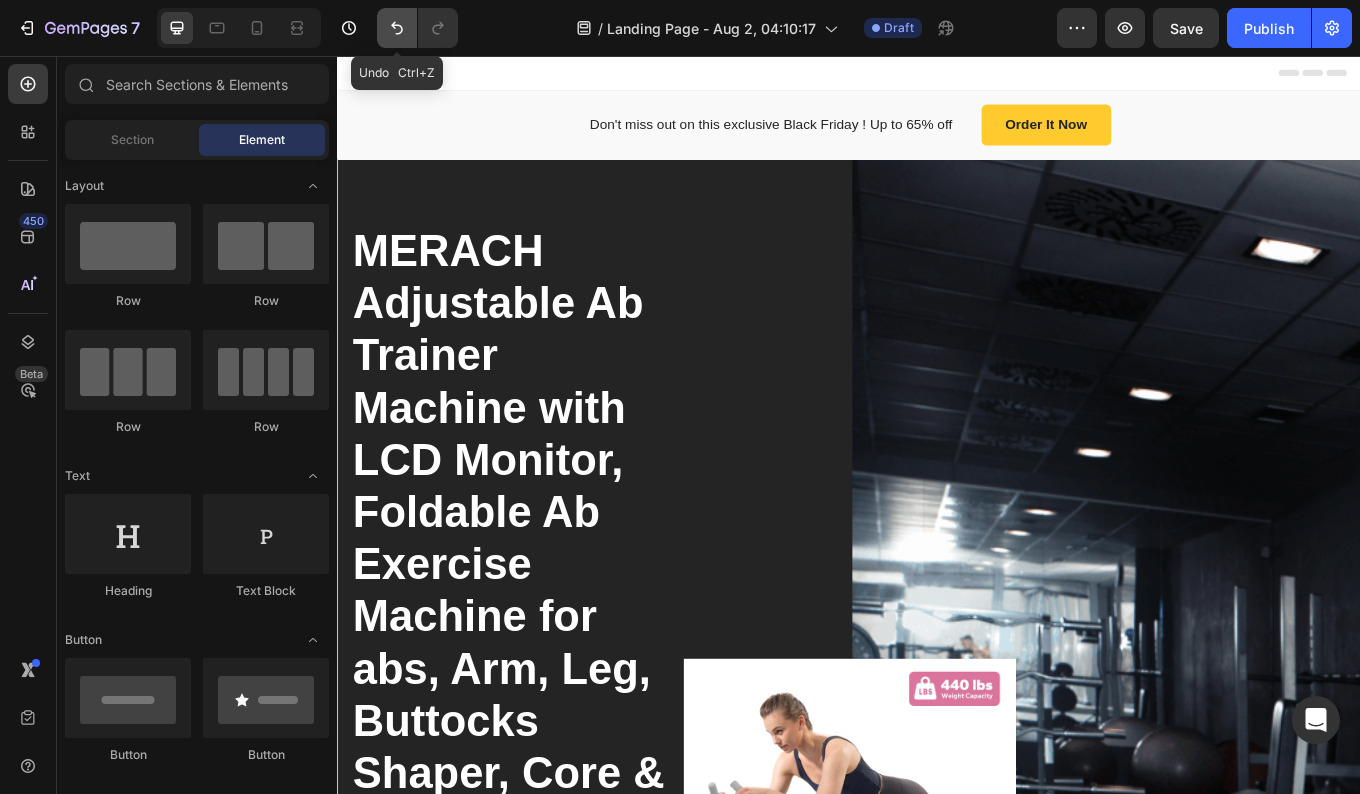click 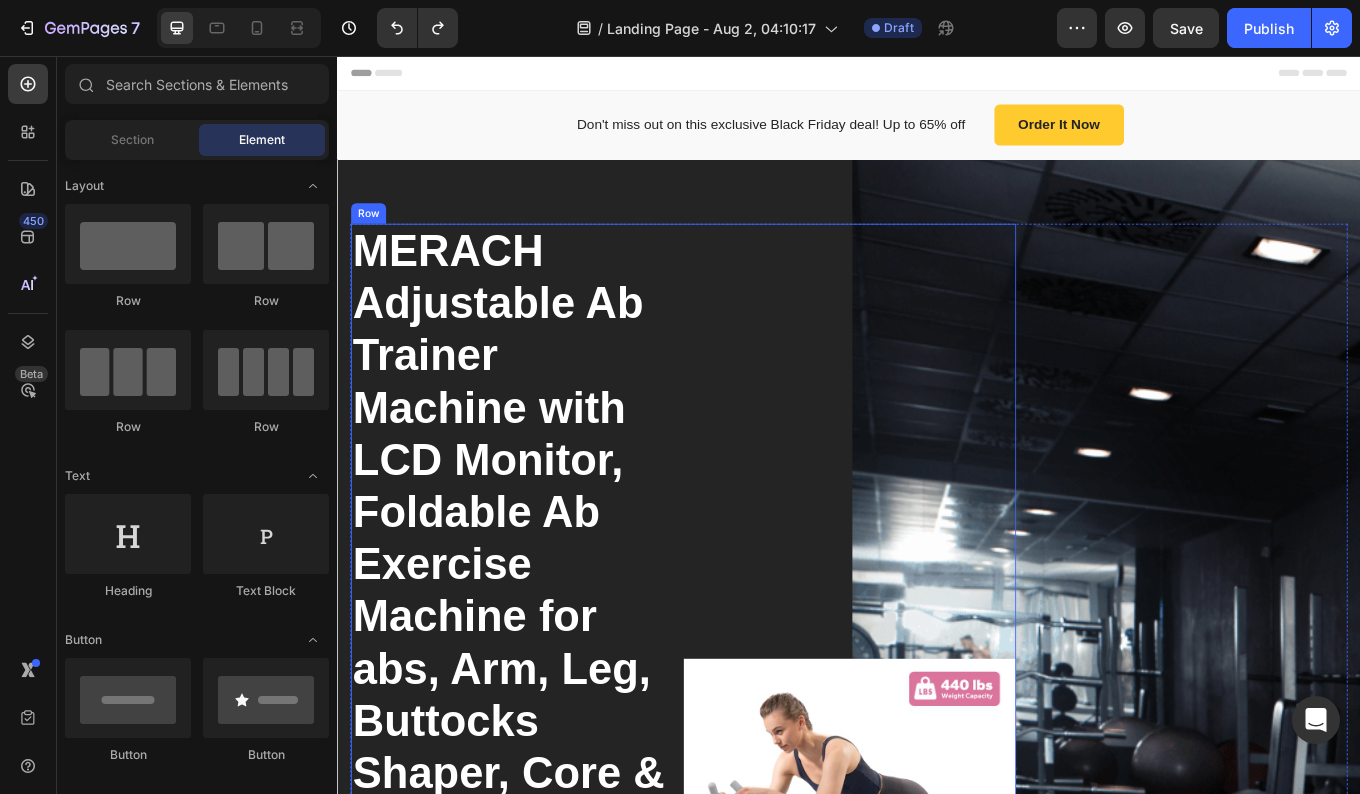 scroll, scrollTop: 1, scrollLeft: 0, axis: vertical 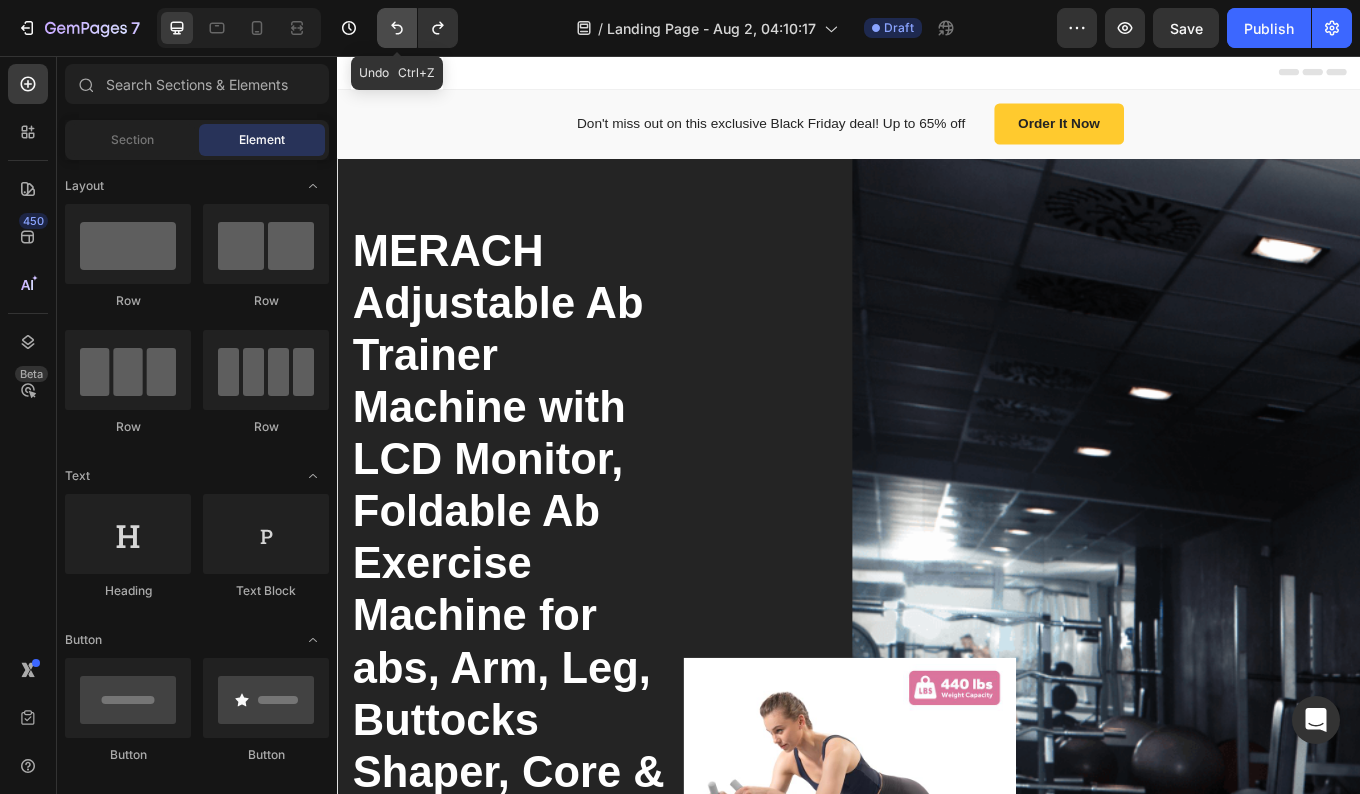 click 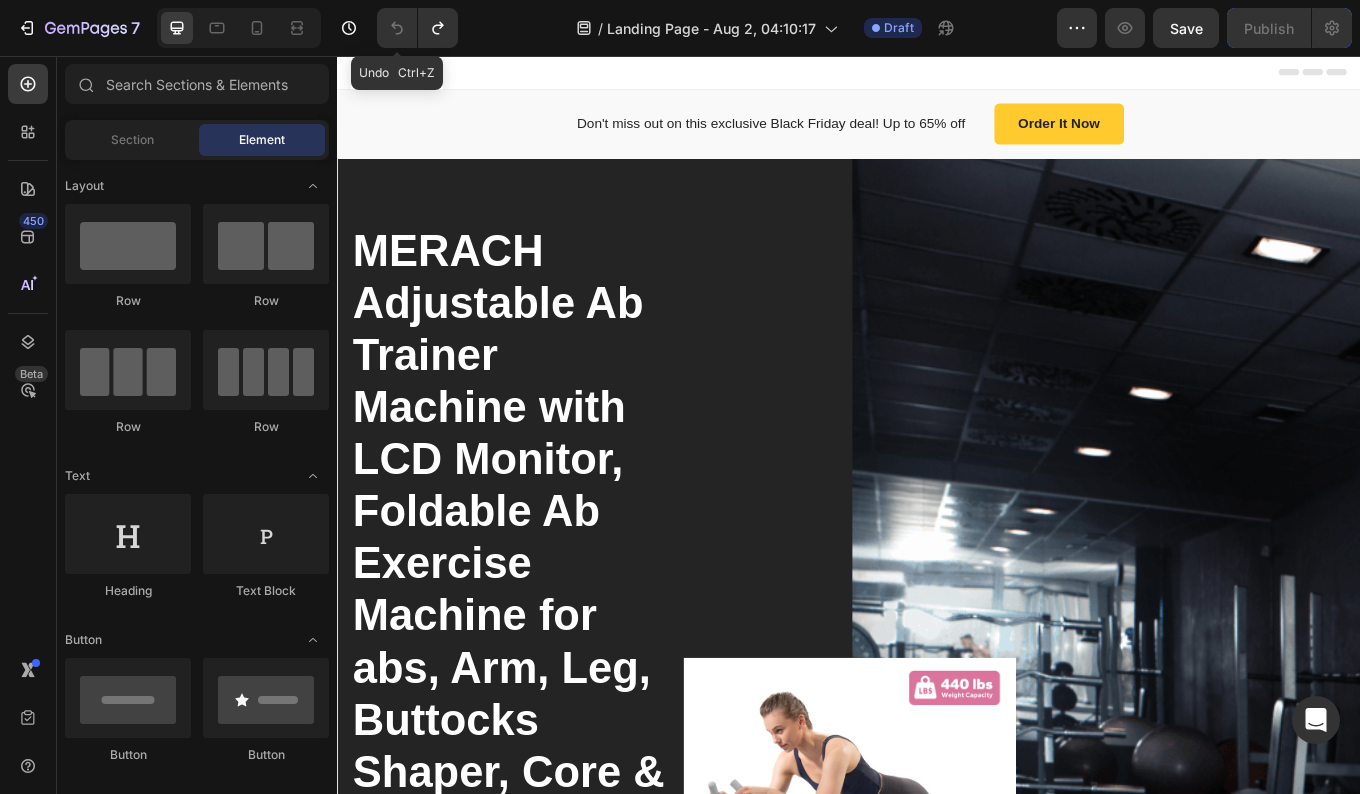 scroll, scrollTop: 0, scrollLeft: 0, axis: both 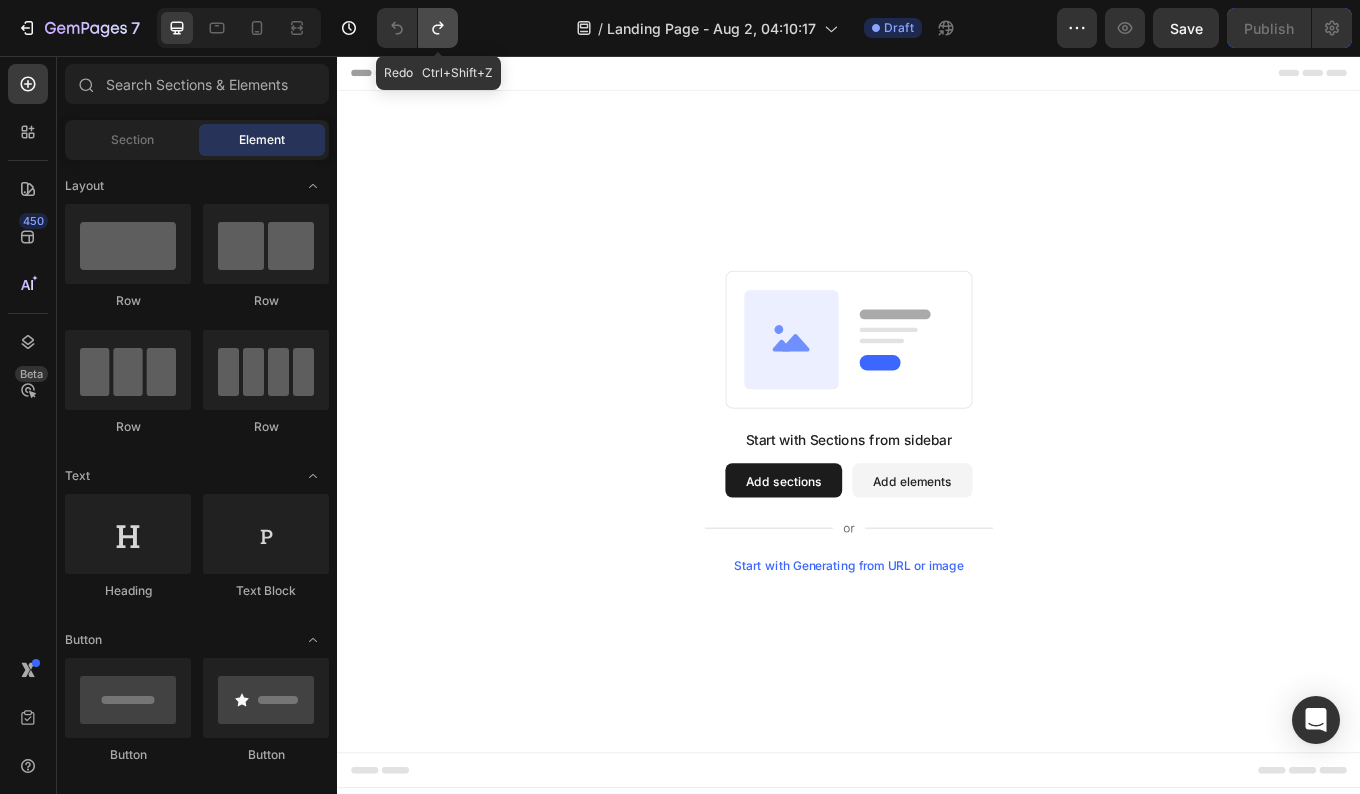 click 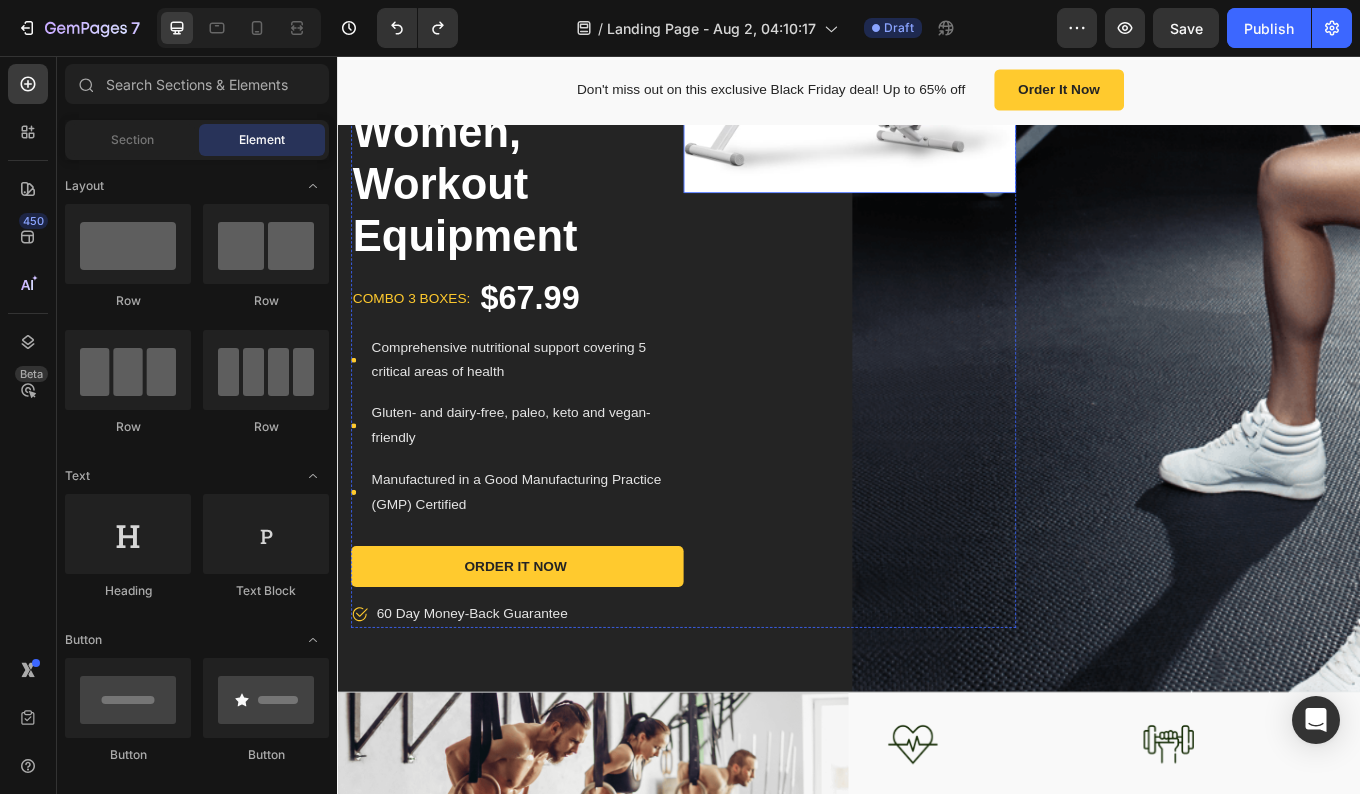scroll, scrollTop: 938, scrollLeft: 0, axis: vertical 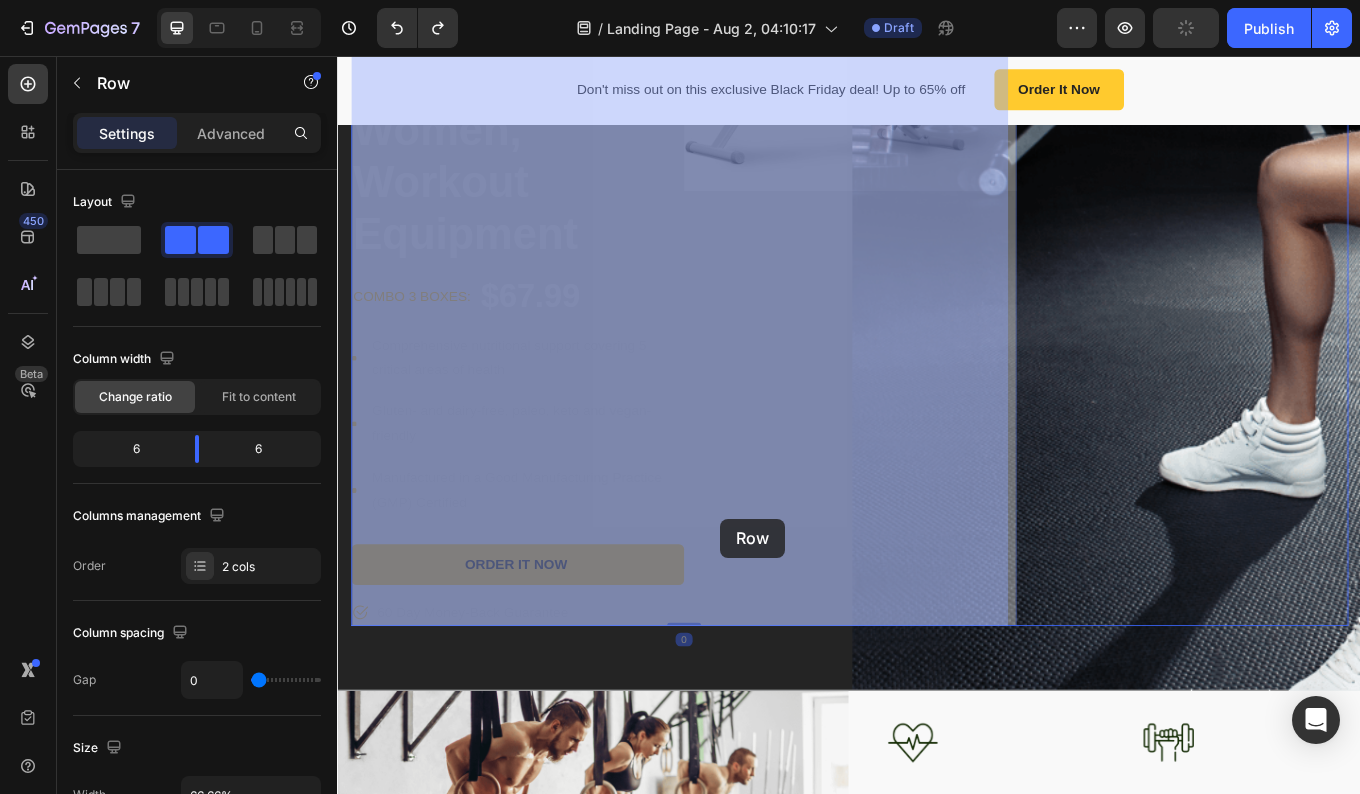 drag, startPoint x: 835, startPoint y: 623, endPoint x: 923, endPoint y: 588, distance: 94.7048 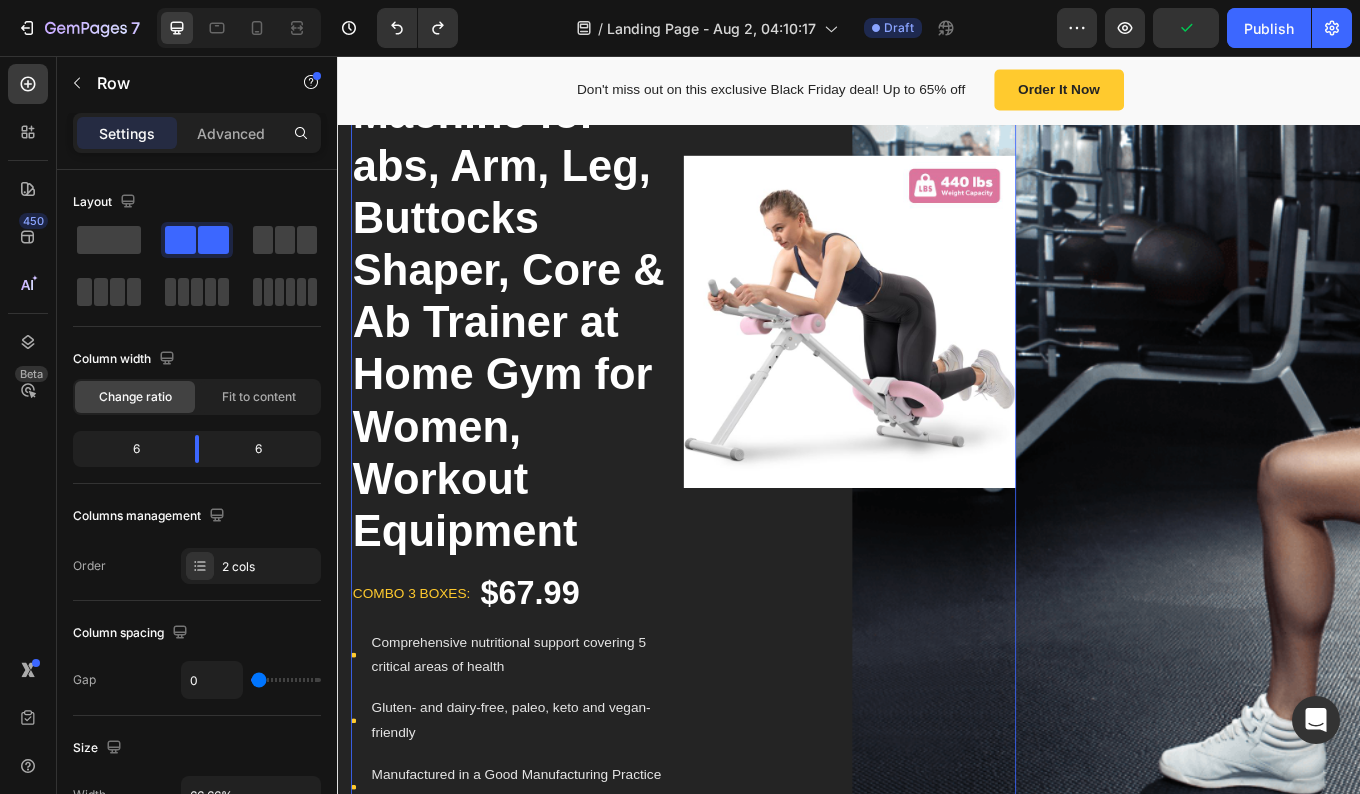 scroll, scrollTop: 593, scrollLeft: 0, axis: vertical 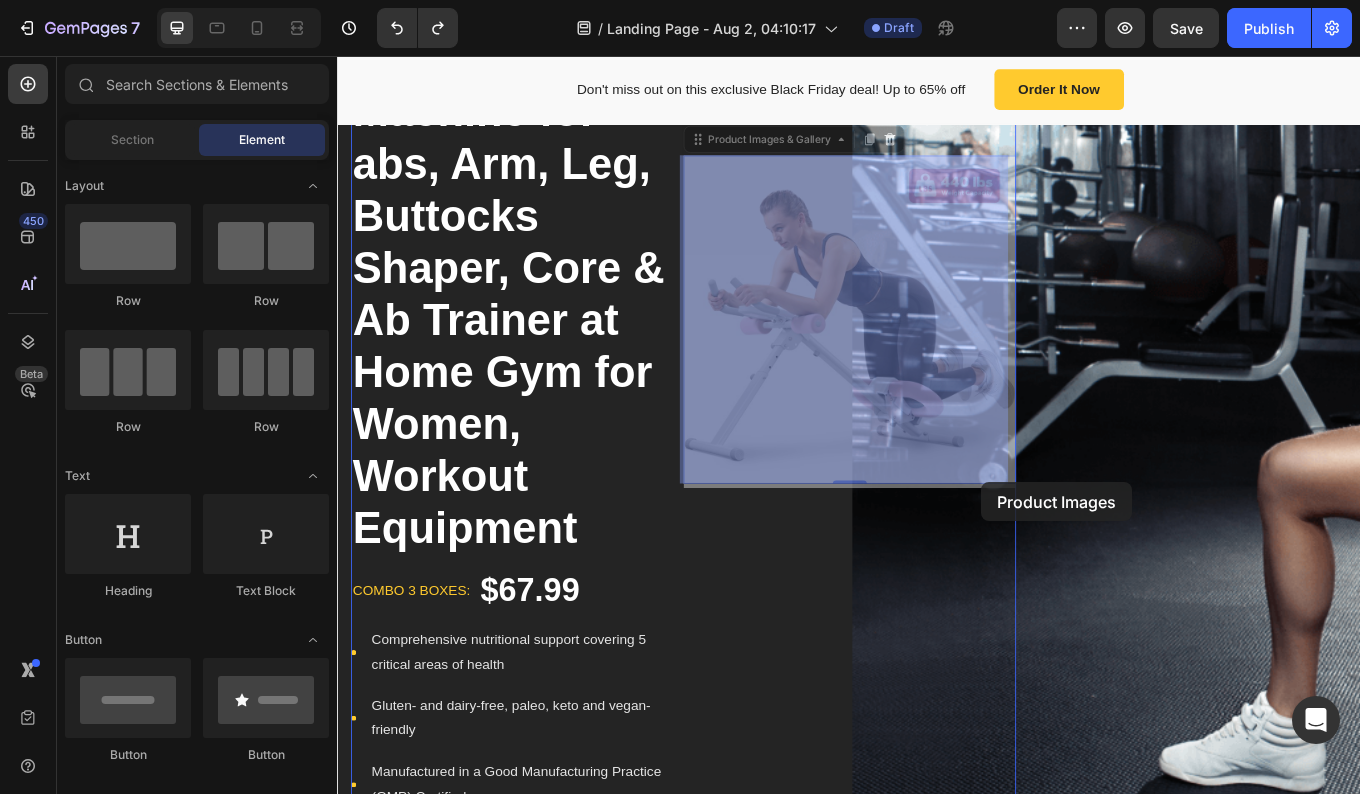 drag, startPoint x: 987, startPoint y: 403, endPoint x: 1105, endPoint y: 554, distance: 191.63768 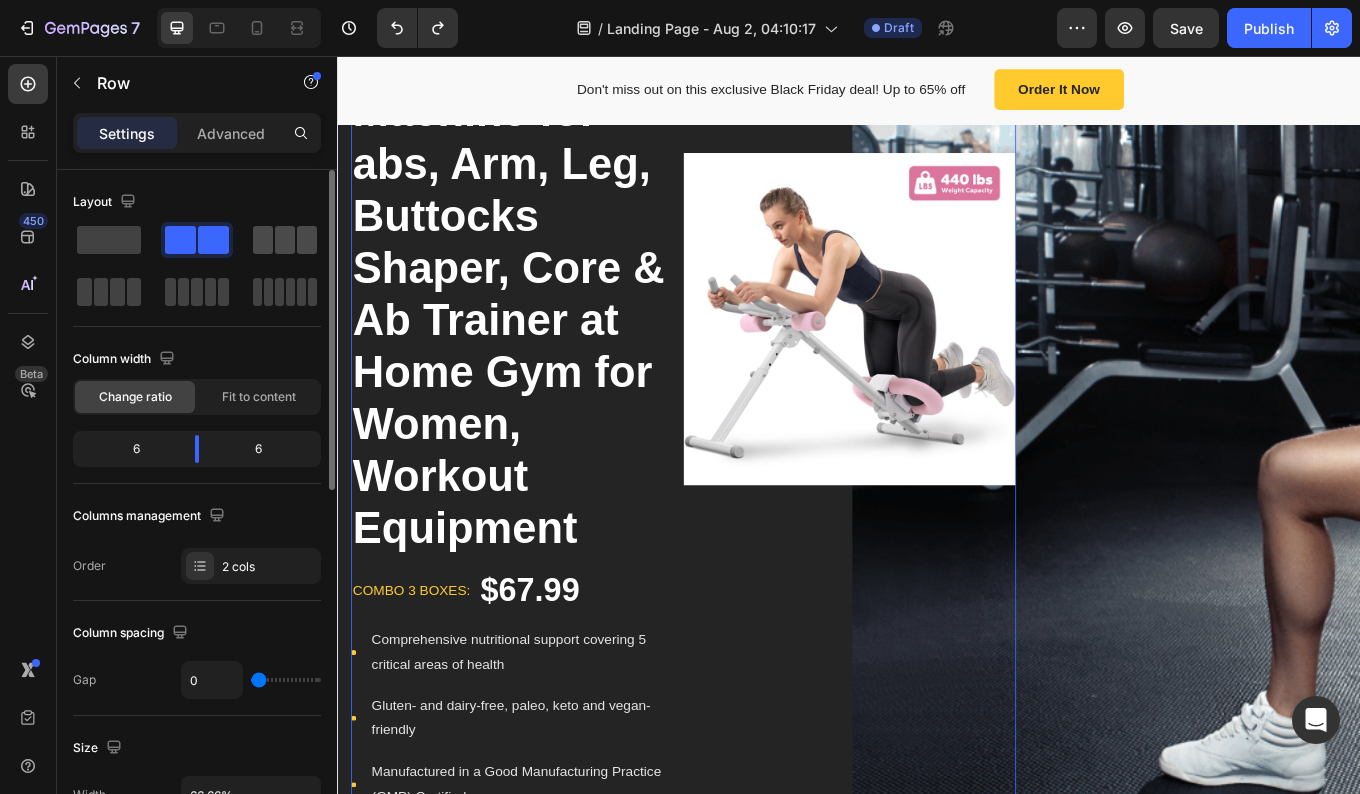 click 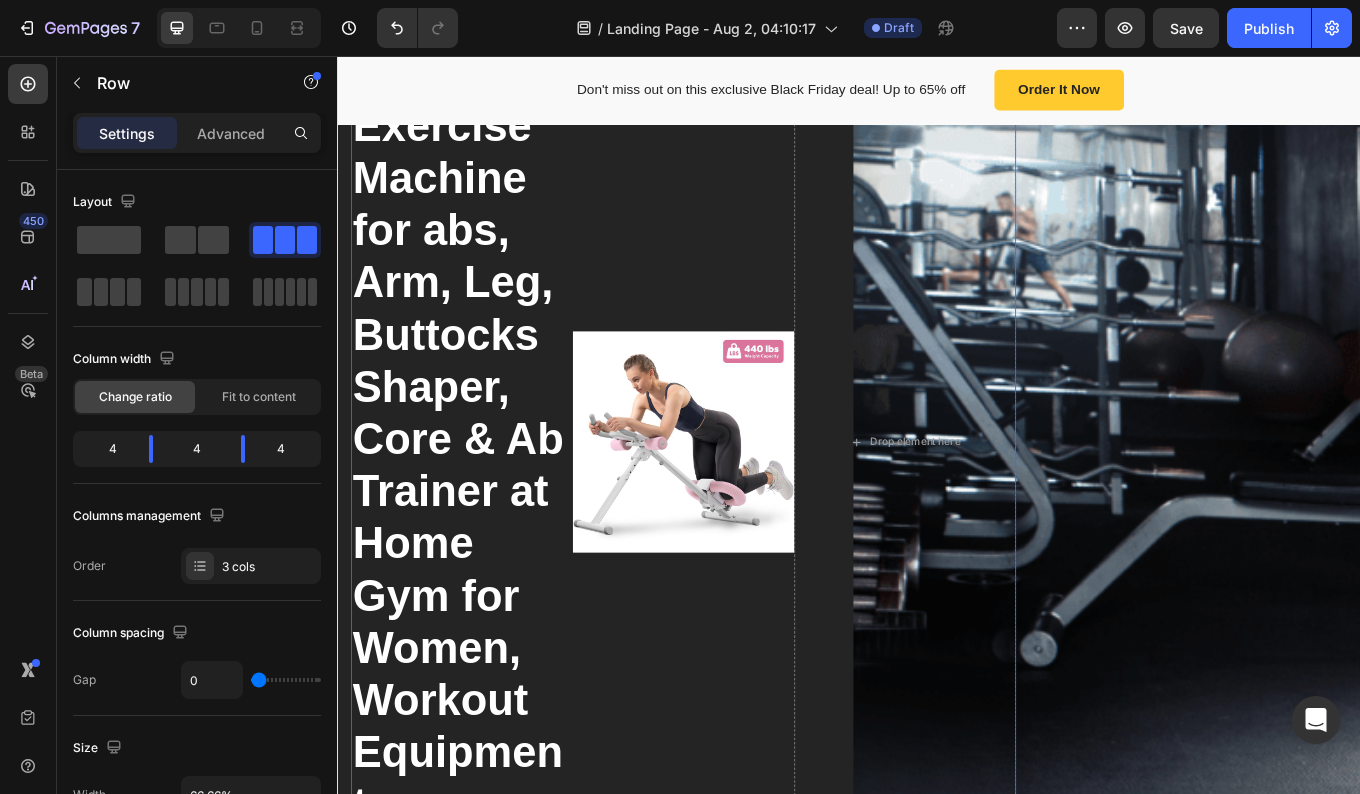 scroll, scrollTop: 690, scrollLeft: 0, axis: vertical 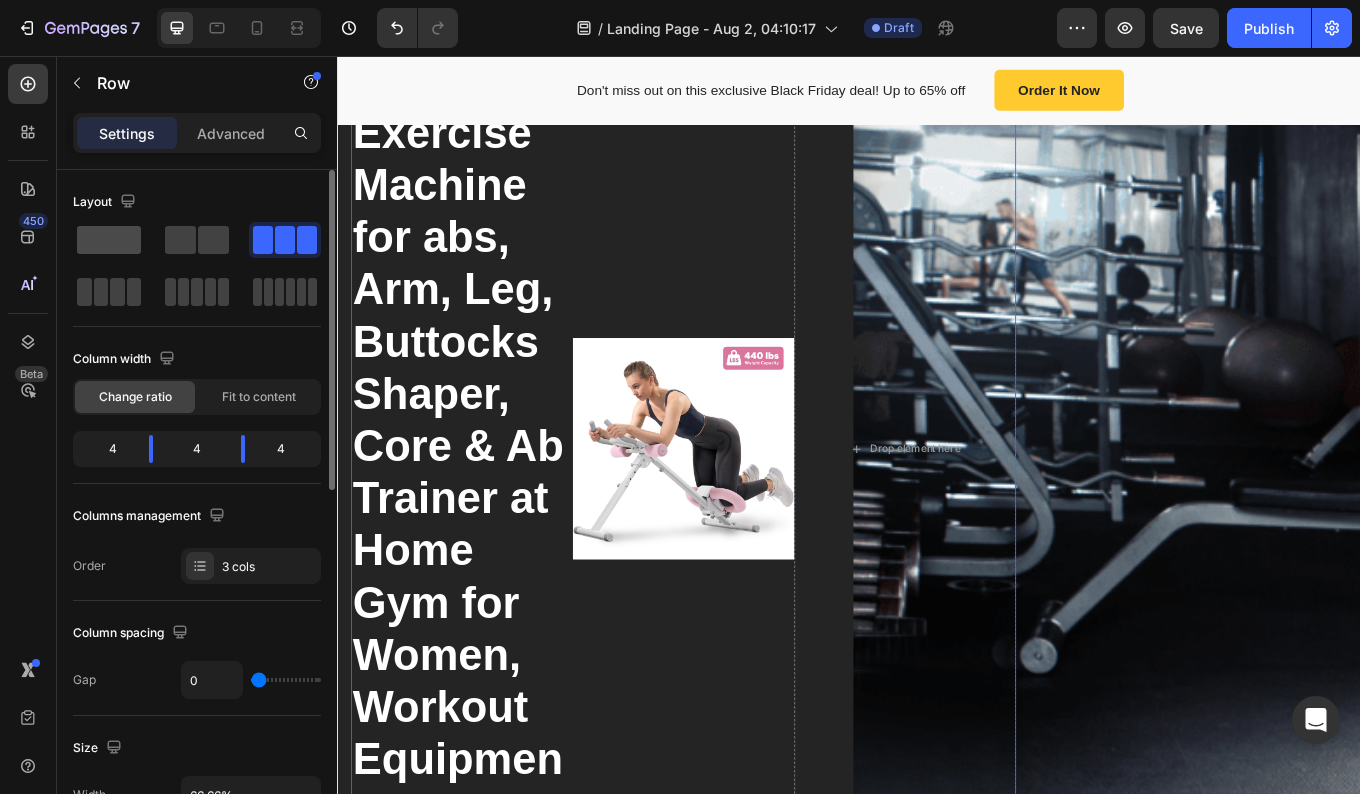 click 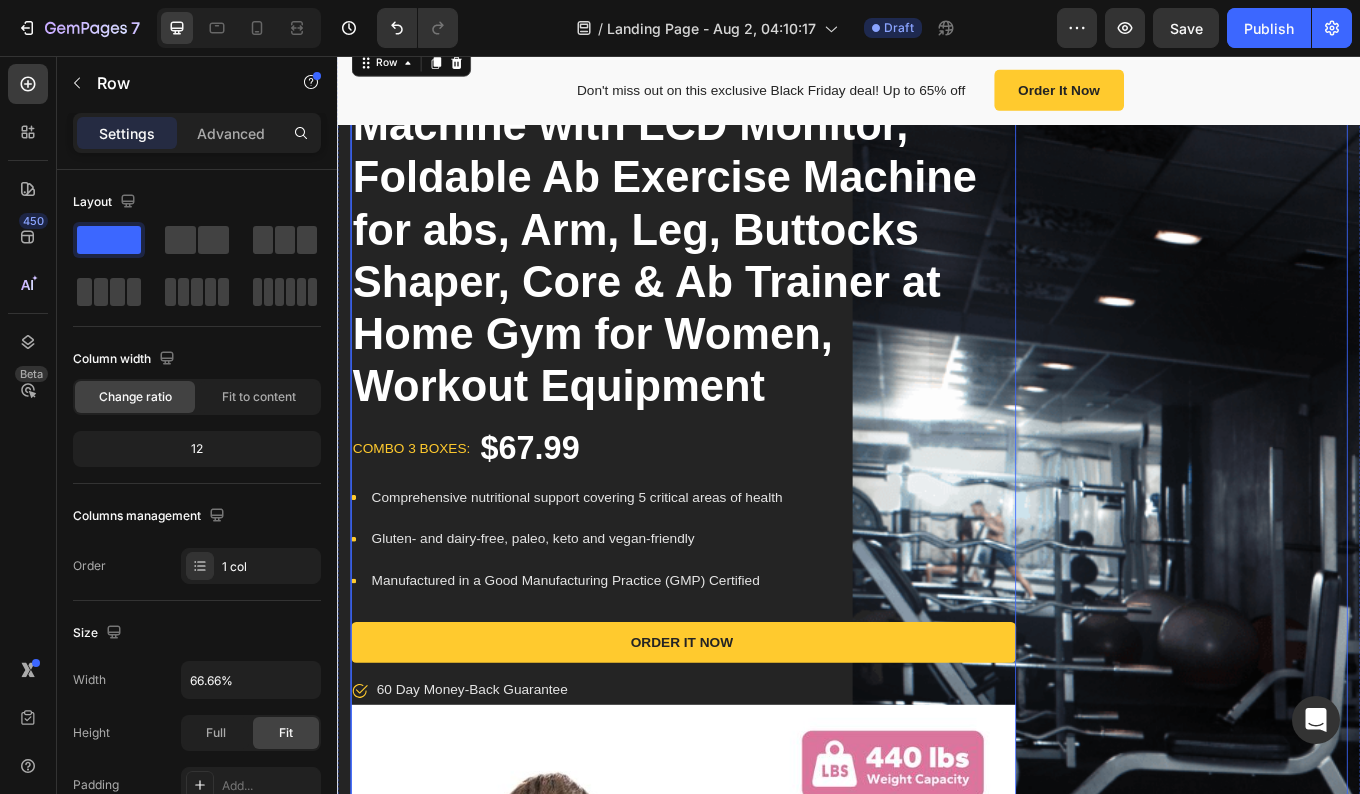 scroll, scrollTop: 319, scrollLeft: 0, axis: vertical 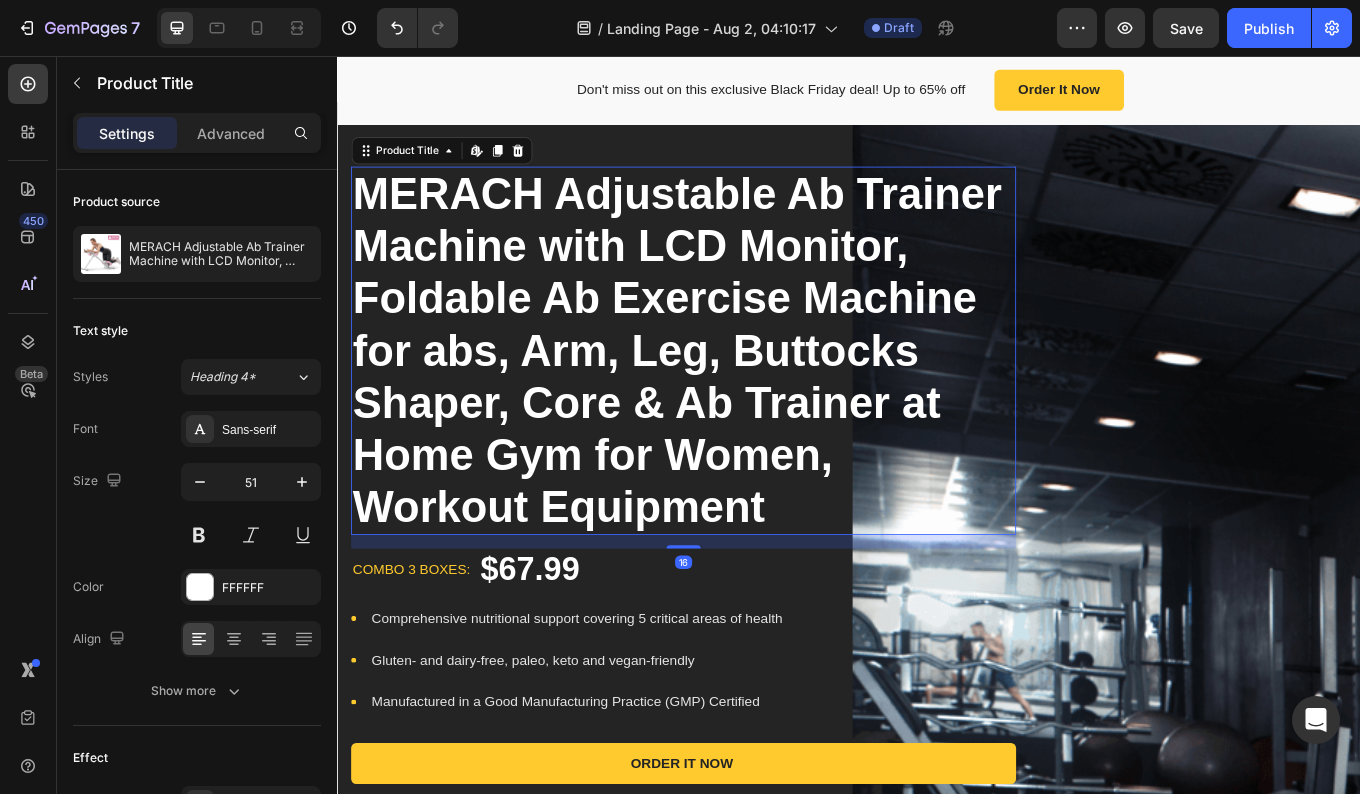 click on "MERACH Adjustable Ab Trainer Machine with LCD Monitor, Foldable Ab Exercise Machine for abs, Arm, Leg, Buttocks Shaper, Core & Ab Trainer at Home Gym for Women, Workout Equipment" at bounding box center [743, 402] 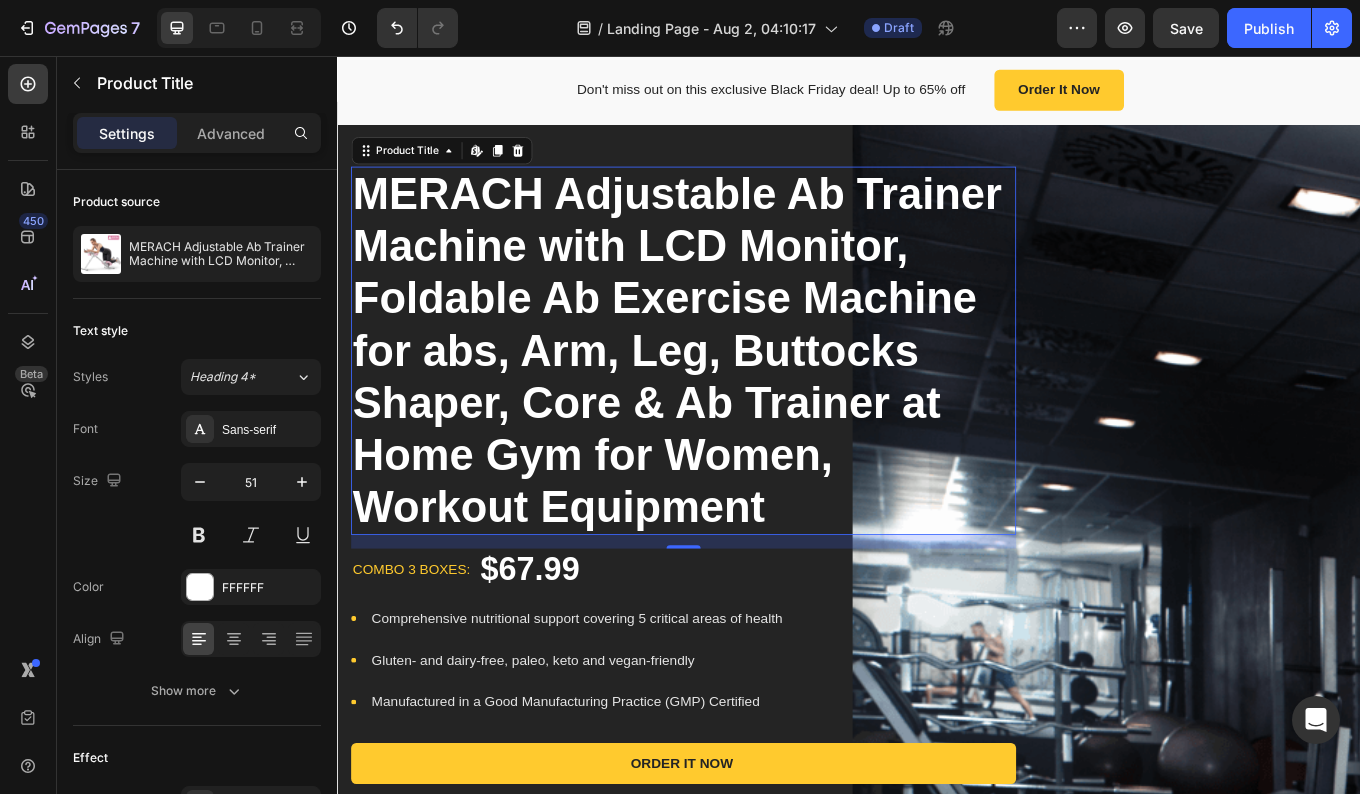 click on "MERACH Adjustable Ab Trainer Machine with LCD Monitor, Foldable Ab Exercise Machine for abs, Arm, Leg, Buttocks Shaper, Core & Ab Trainer at Home Gym for Women, Workout Equipment" at bounding box center (743, 402) 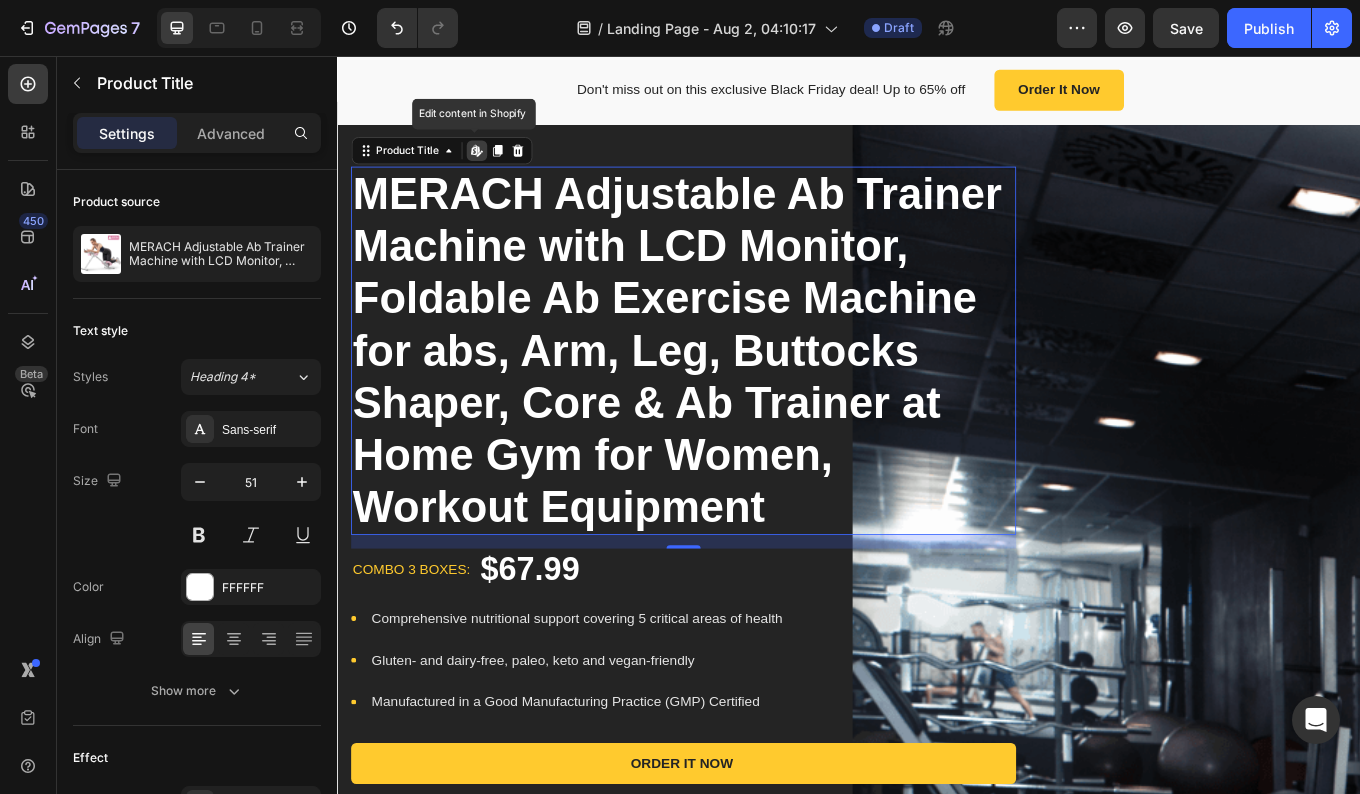 click on "MERACH Adjustable Ab Trainer Machine with LCD Monitor, Foldable Ab Exercise Machine for abs, Arm, Leg, Buttocks Shaper, Core & Ab Trainer at Home Gym for Women, Workout Equipment" at bounding box center [743, 402] 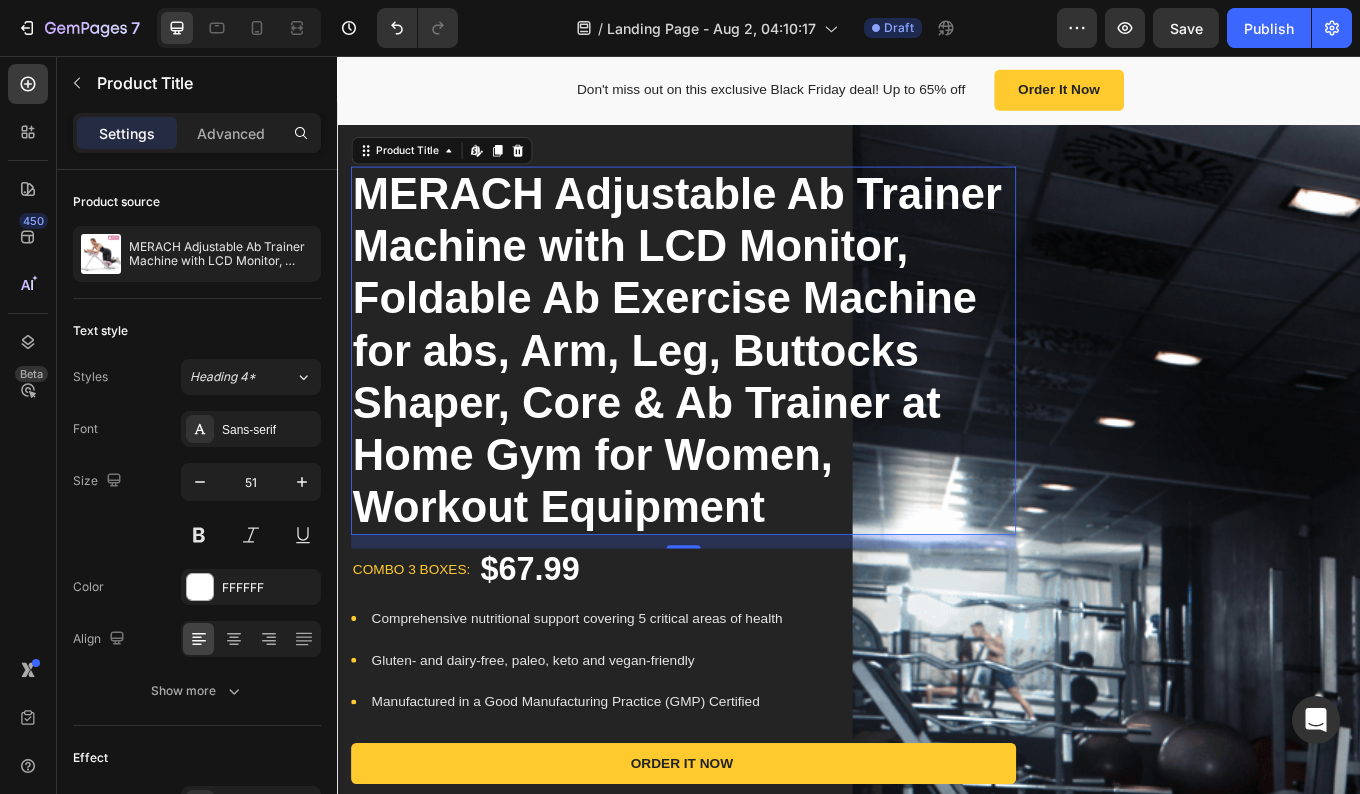click on "MERACH Adjustable Ab Trainer Machine with LCD Monitor, Foldable Ab Exercise Machine for abs, Arm, Leg, Buttocks Shaper, Core & Ab Trainer at Home Gym for Women, Workout Equipment" at bounding box center [743, 402] 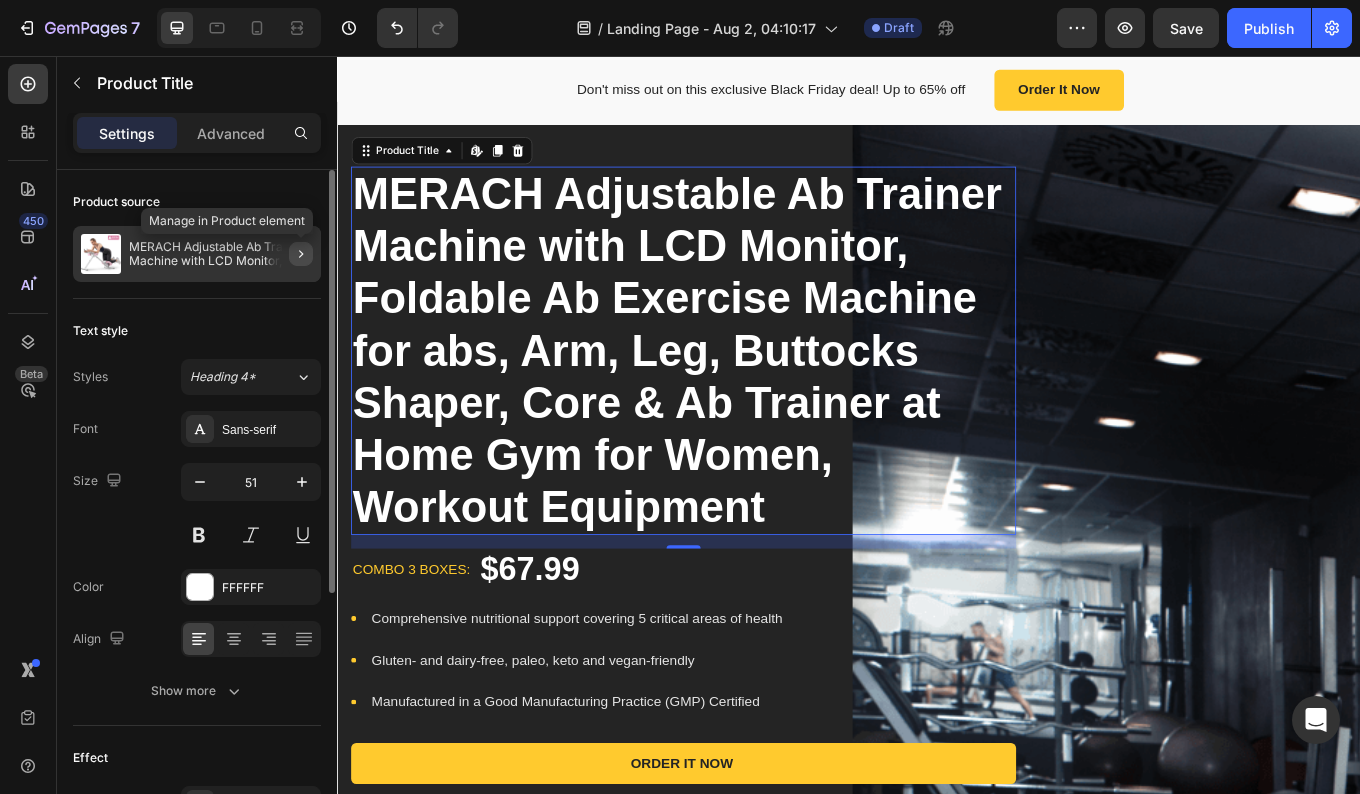 click 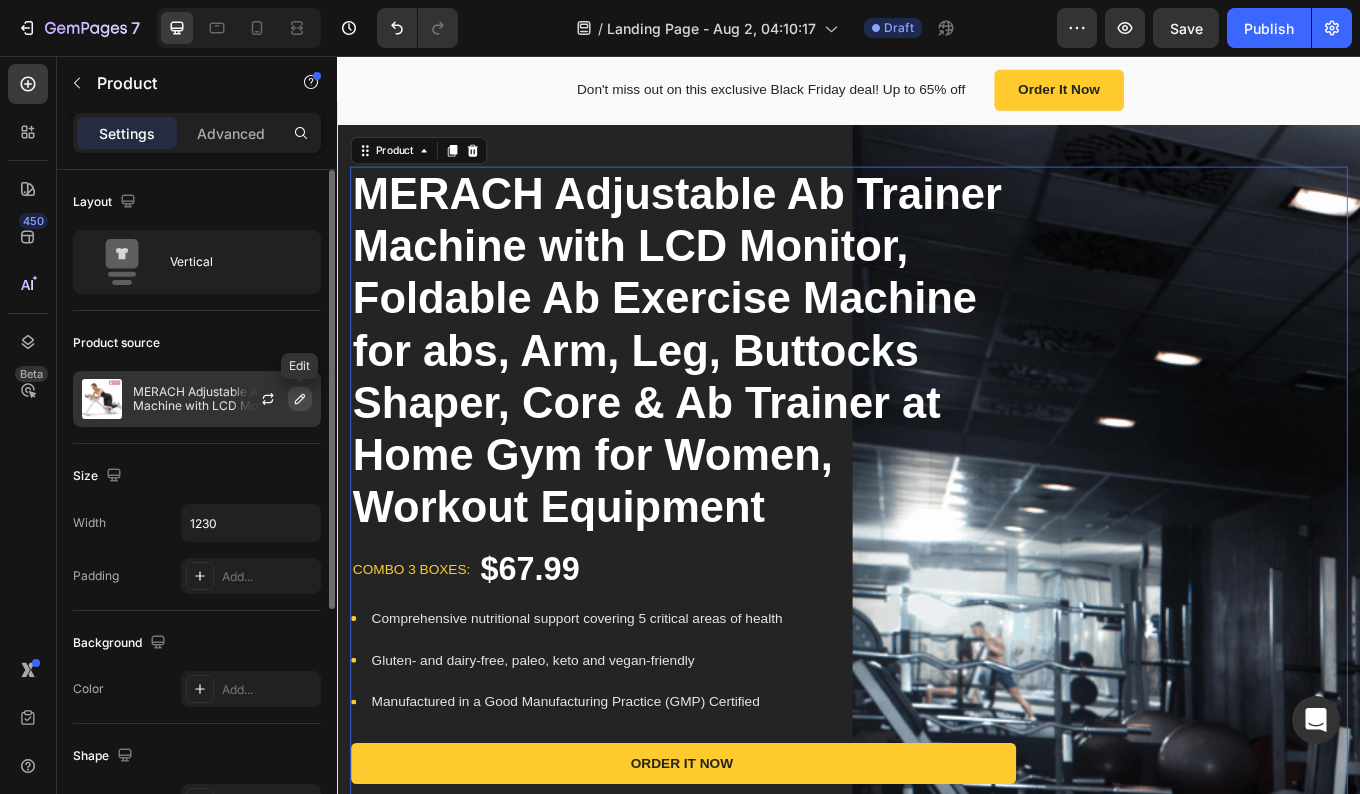 click 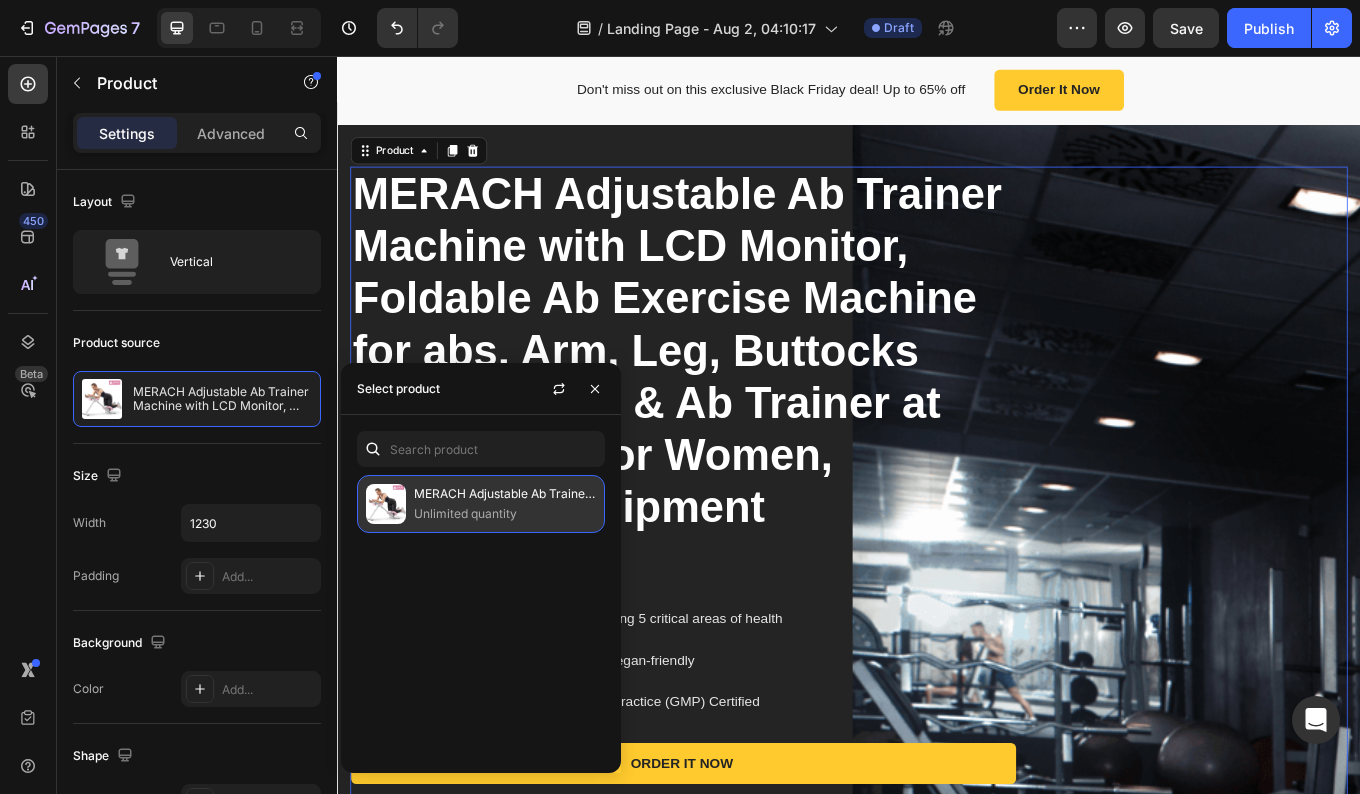 click on "Unlimited quantity" at bounding box center (505, 514) 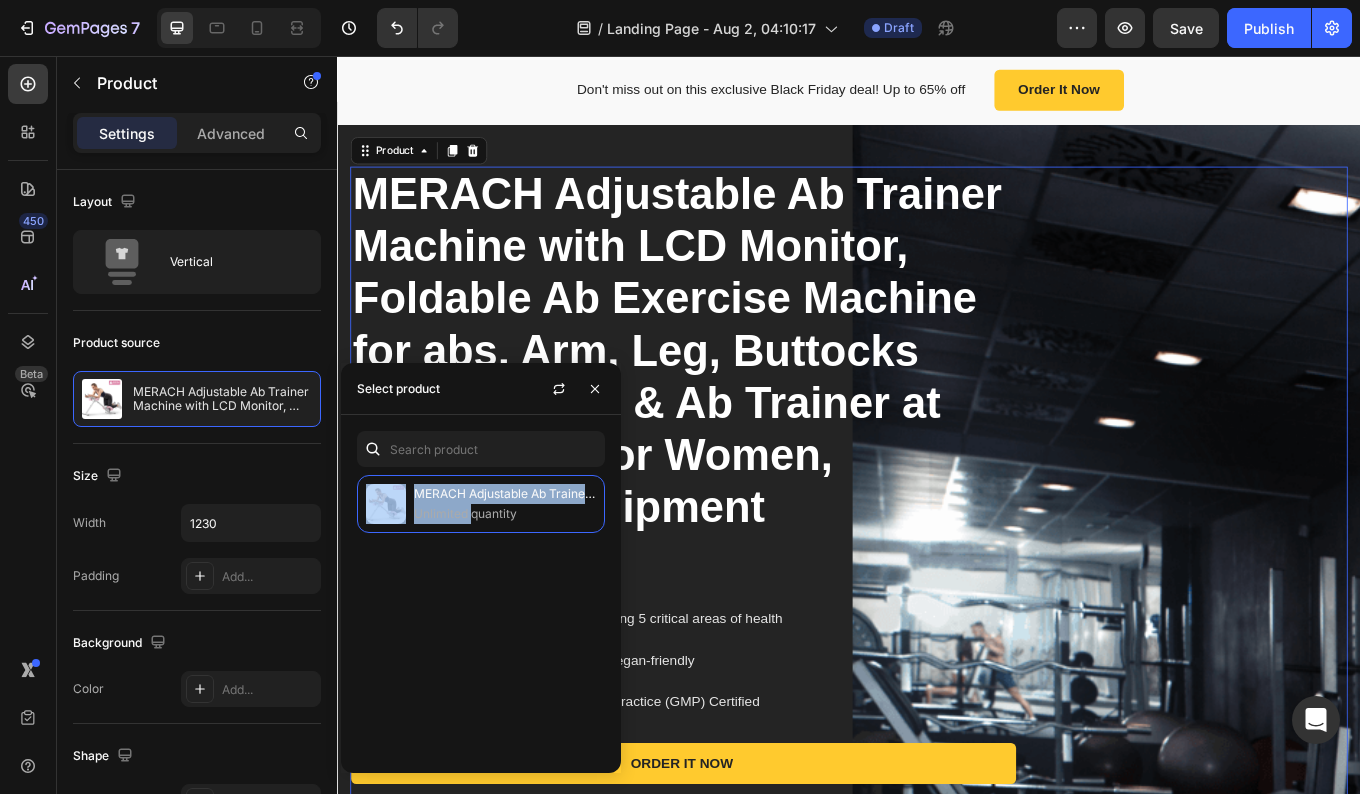 drag, startPoint x: 471, startPoint y: 505, endPoint x: 384, endPoint y: 535, distance: 92.02717 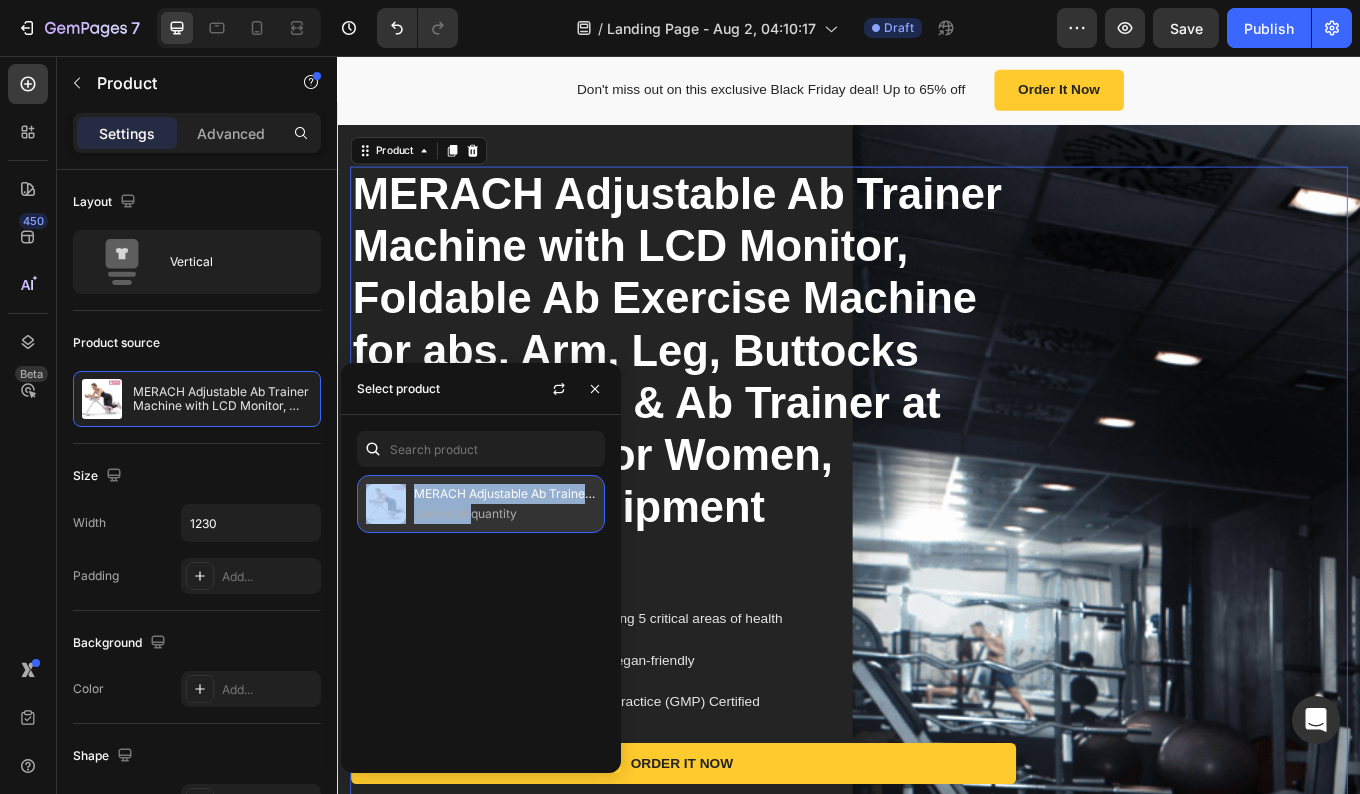 drag, startPoint x: 384, startPoint y: 535, endPoint x: 528, endPoint y: 494, distance: 149.72308 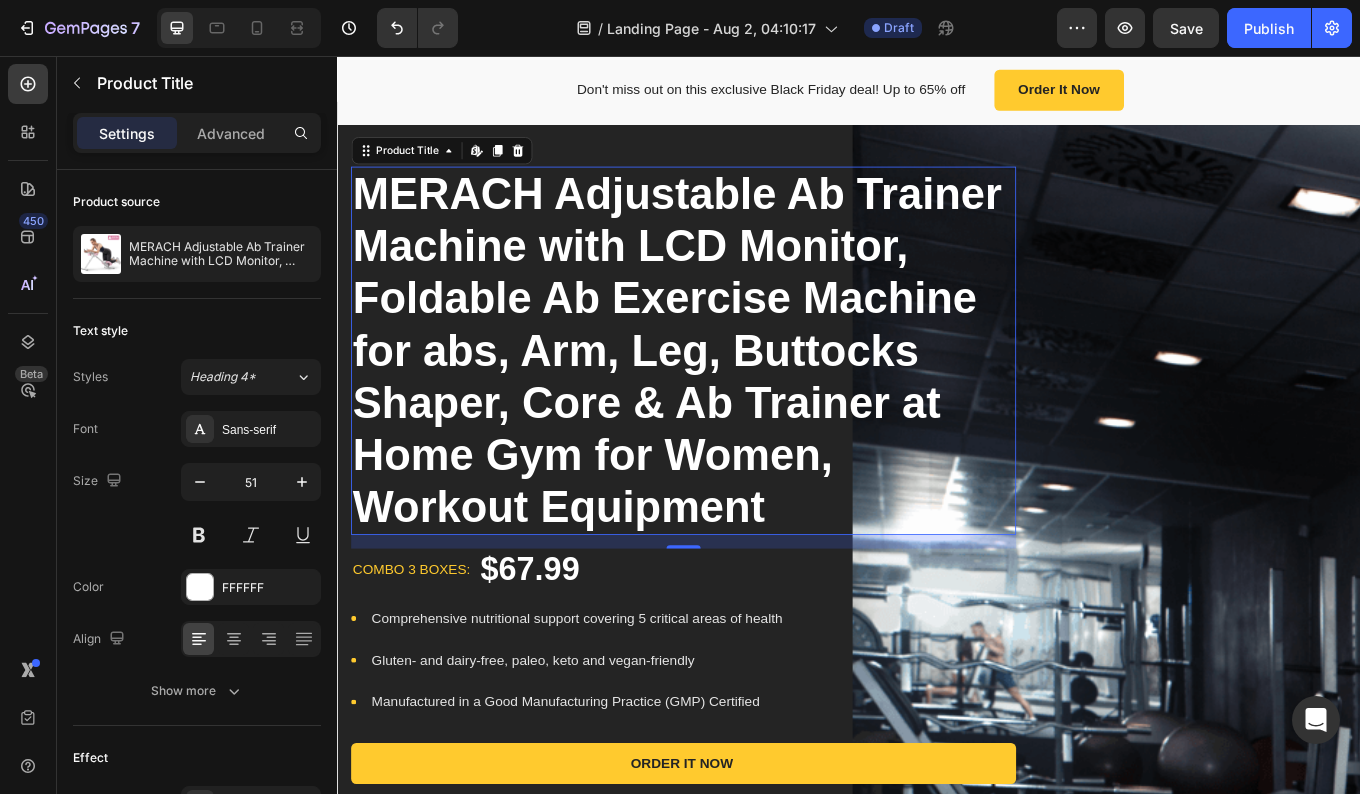 click on "MERACH Adjustable Ab Trainer Machine with LCD Monitor, Foldable Ab Exercise Machine for abs, Arm, Leg, Buttocks Shaper, Core & Ab Trainer at Home Gym for Women, Workout Equipment" at bounding box center (743, 402) 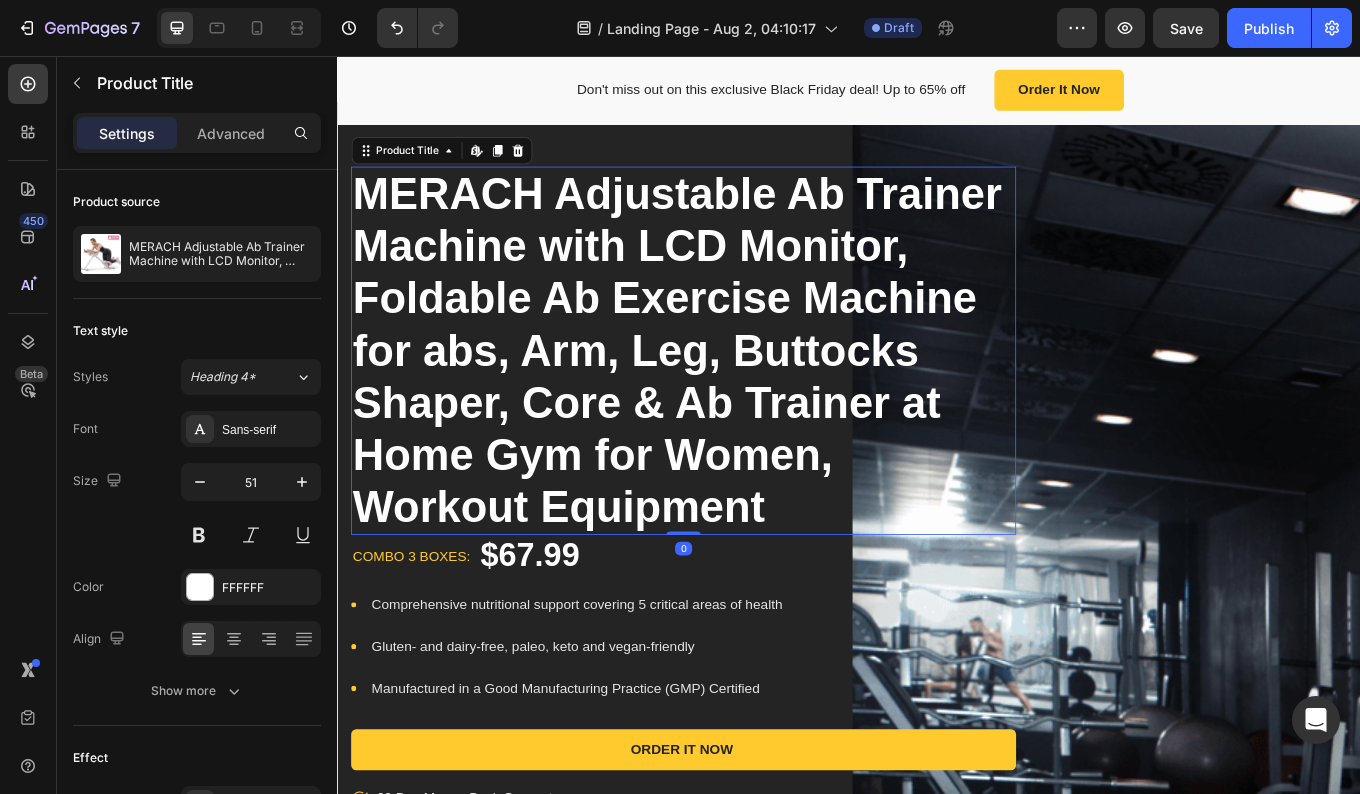 scroll, scrollTop: 51, scrollLeft: 0, axis: vertical 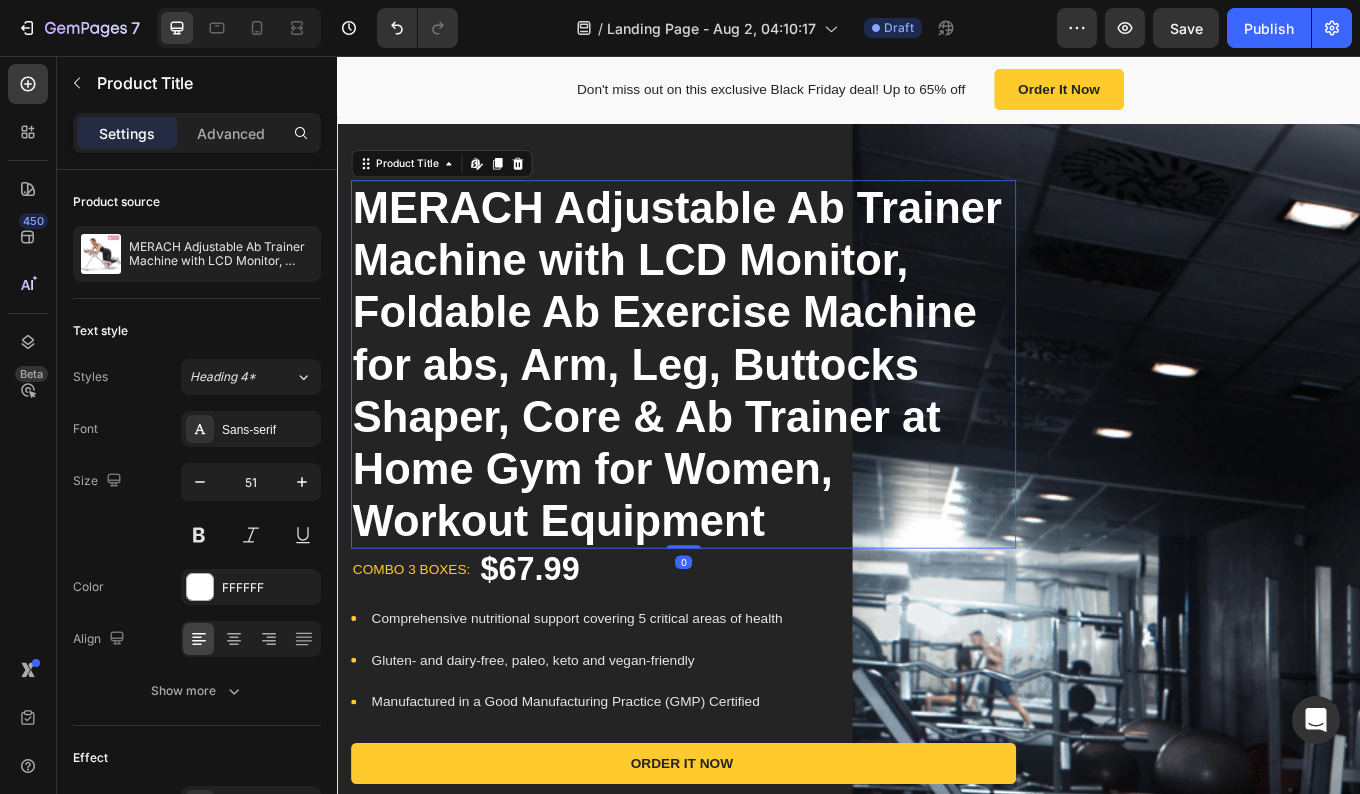 drag, startPoint x: 741, startPoint y: 630, endPoint x: 771, endPoint y: 536, distance: 98.67117 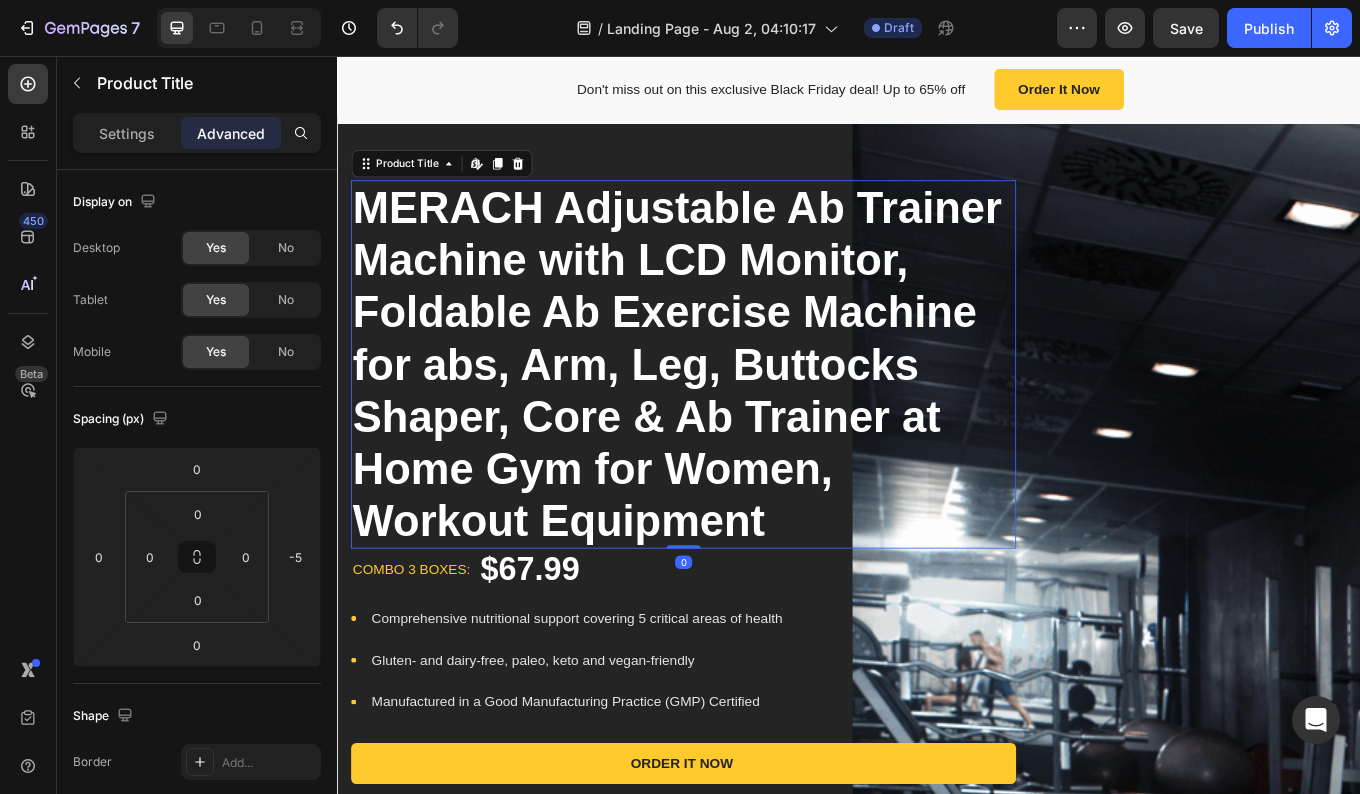 drag, startPoint x: 738, startPoint y: 633, endPoint x: 734, endPoint y: 562, distance: 71.11259 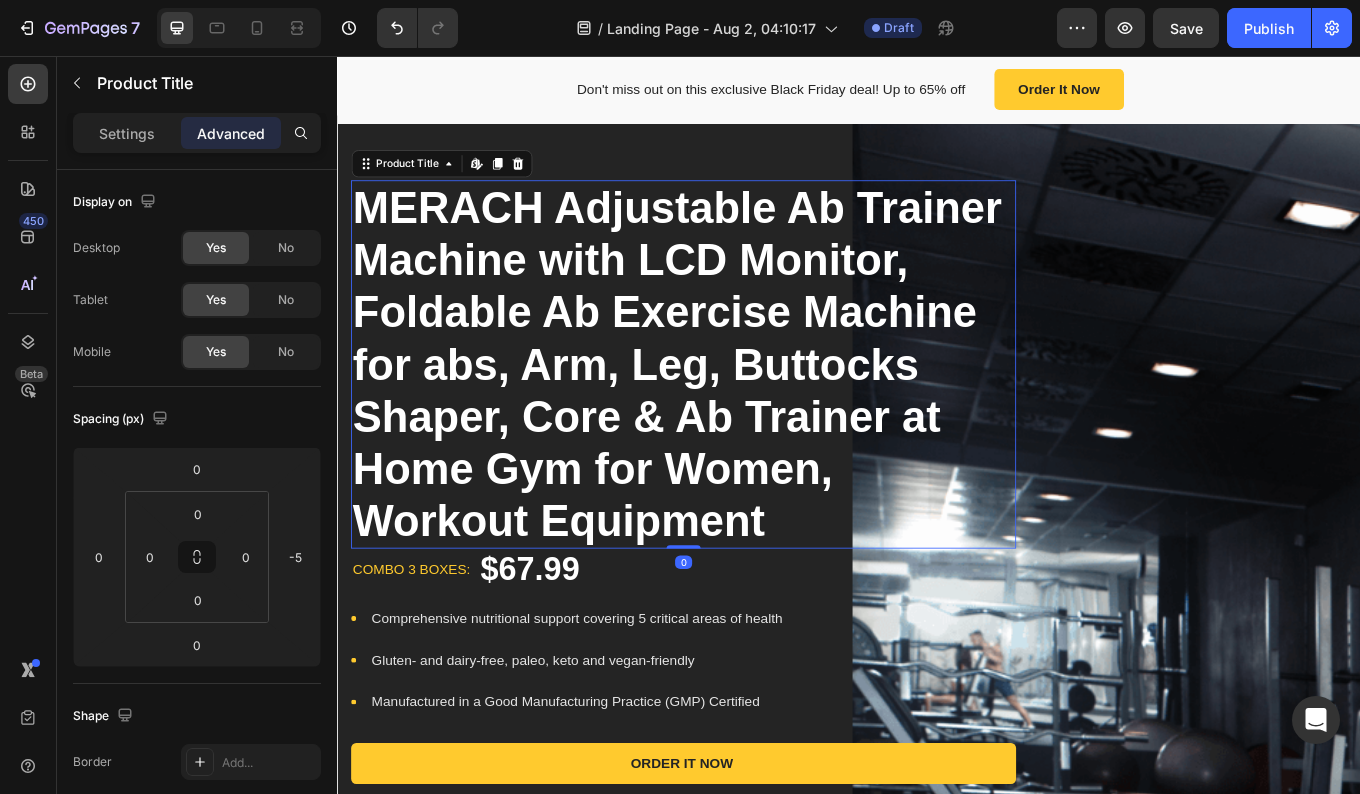 click on "MERACH Adjustable Ab Trainer Machine with LCD Monitor, Foldable Ab Exercise Machine for abs, Arm, Leg, Buttocks Shaper, Core & Ab Trainer at Home Gym for Women, Workout Equipment Product Title   Edit content in Shopify 0" at bounding box center (743, 418) 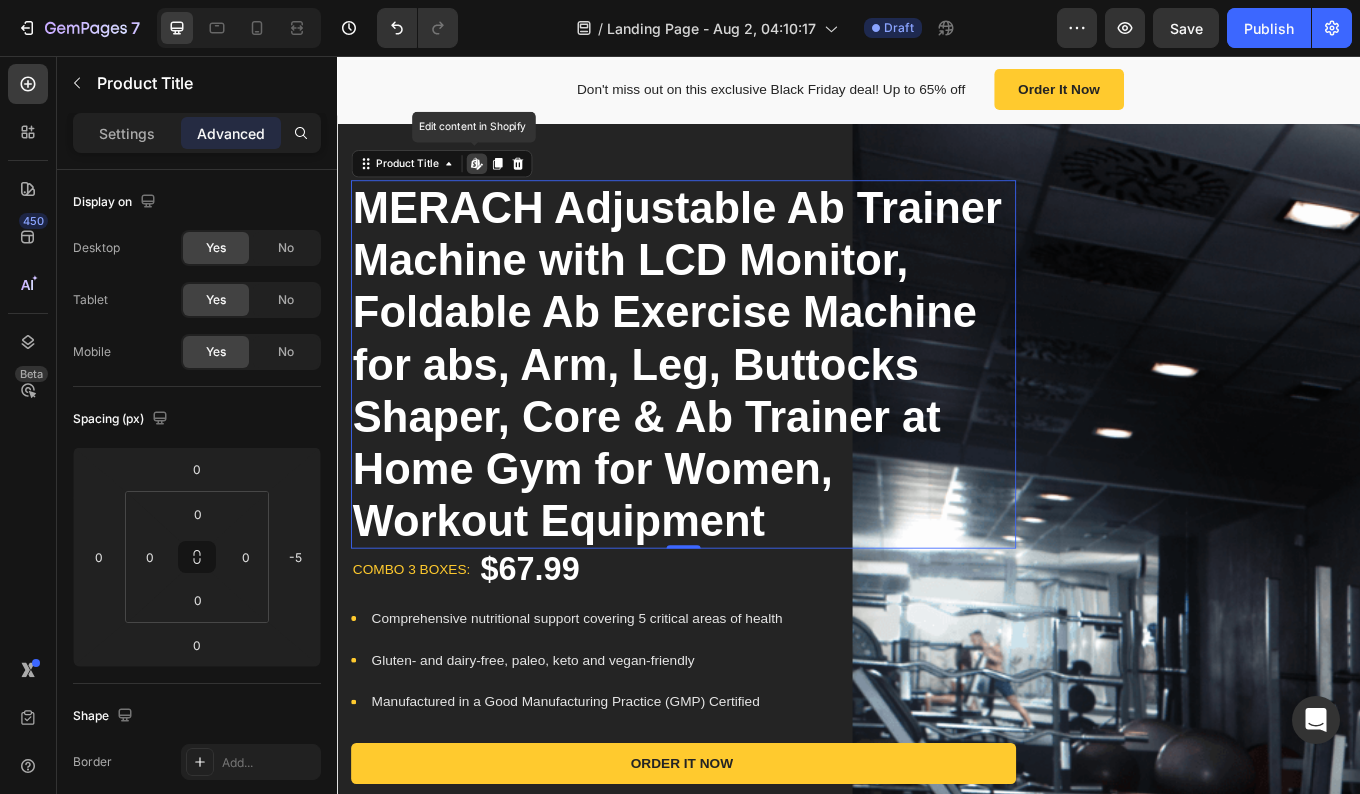 click 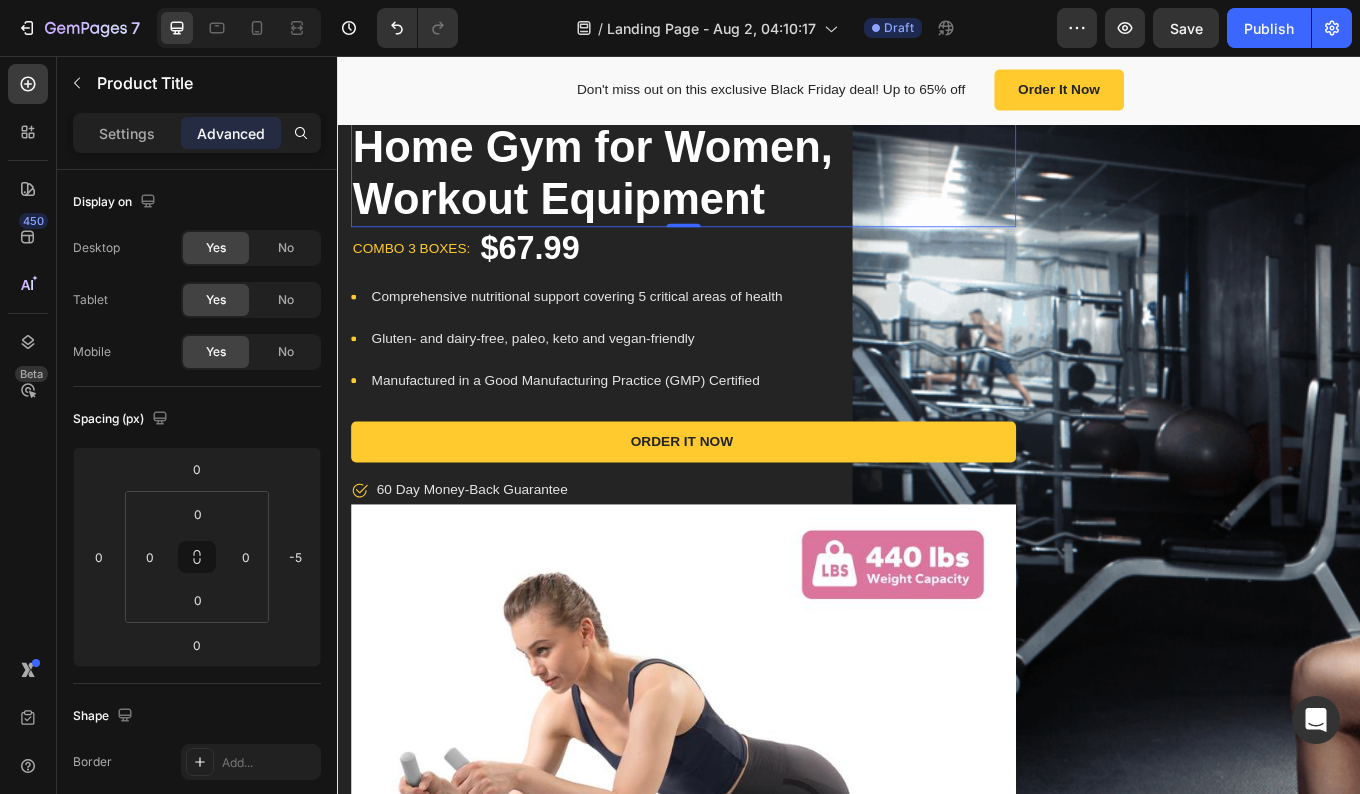 scroll, scrollTop: 424, scrollLeft: 0, axis: vertical 